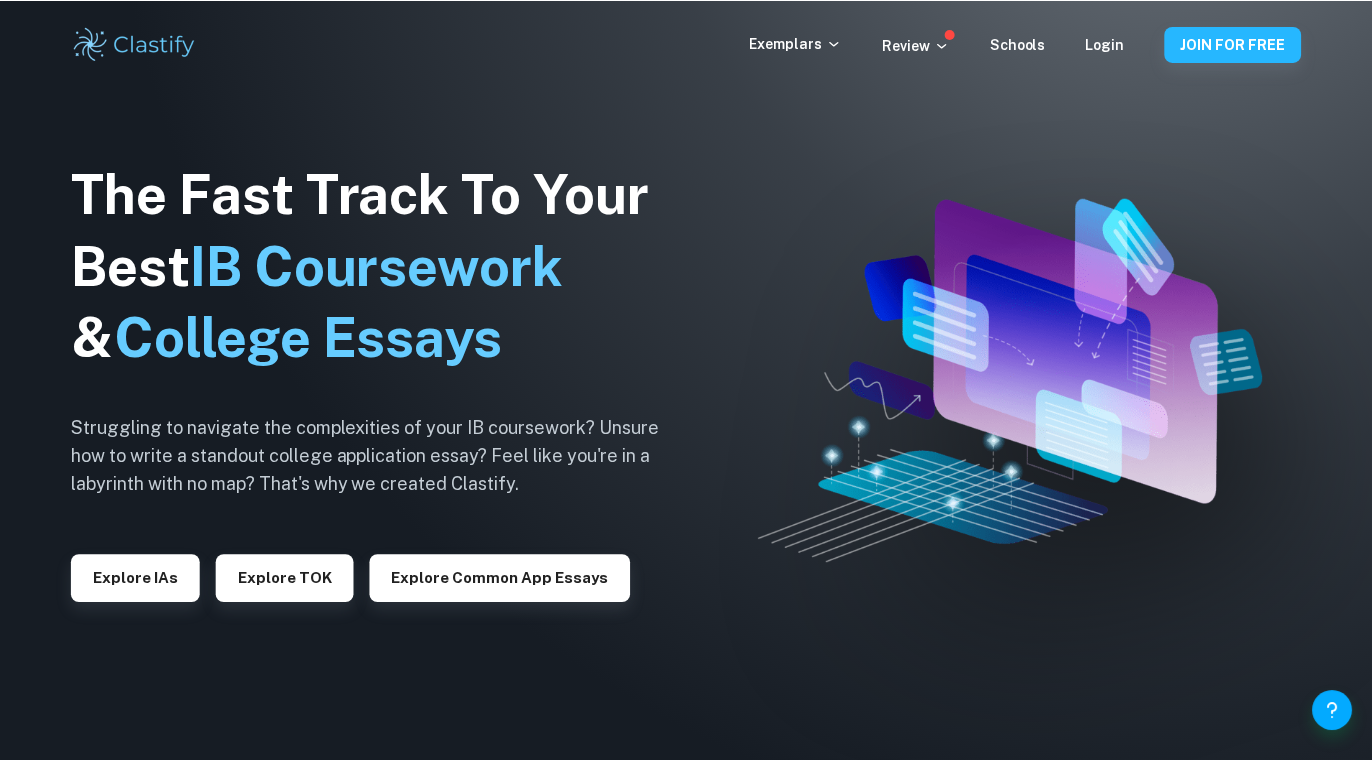 scroll, scrollTop: 0, scrollLeft: 0, axis: both 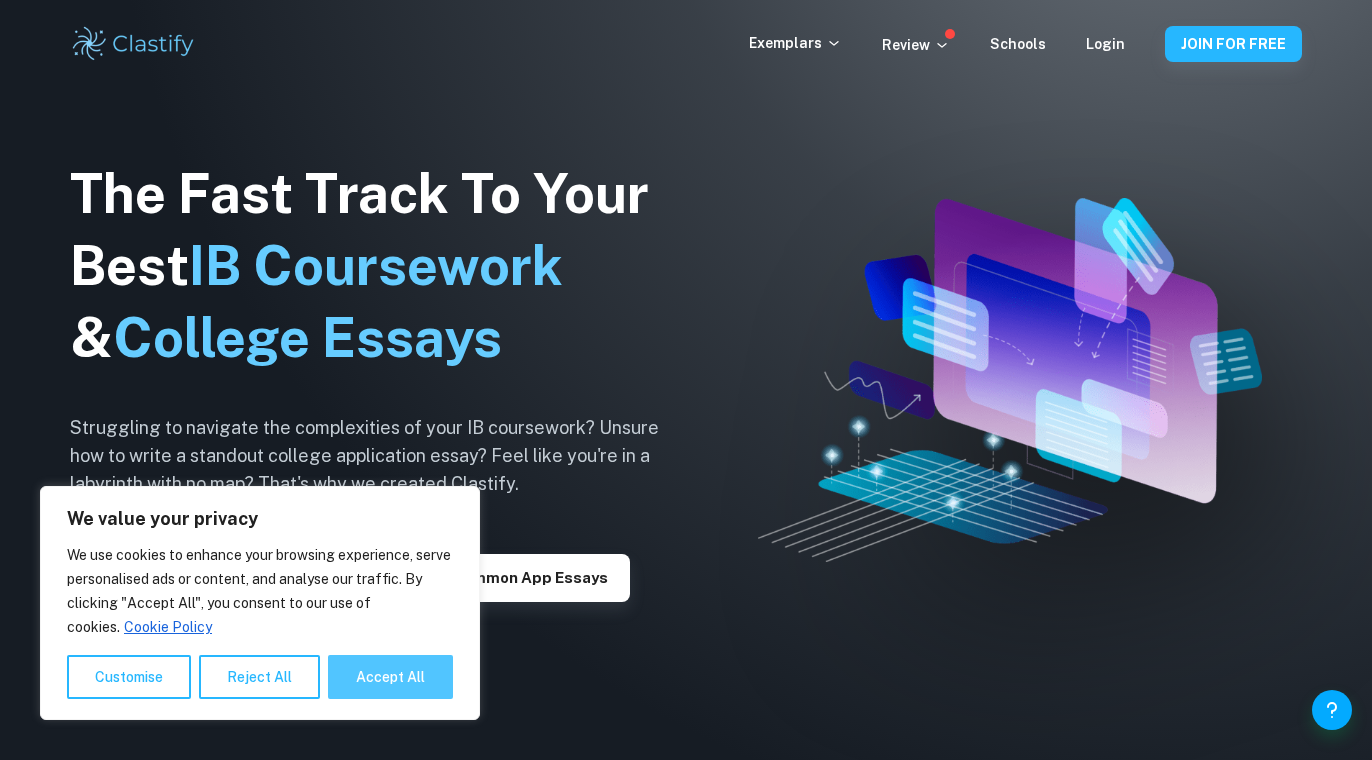 click on "Accept All" at bounding box center (390, 677) 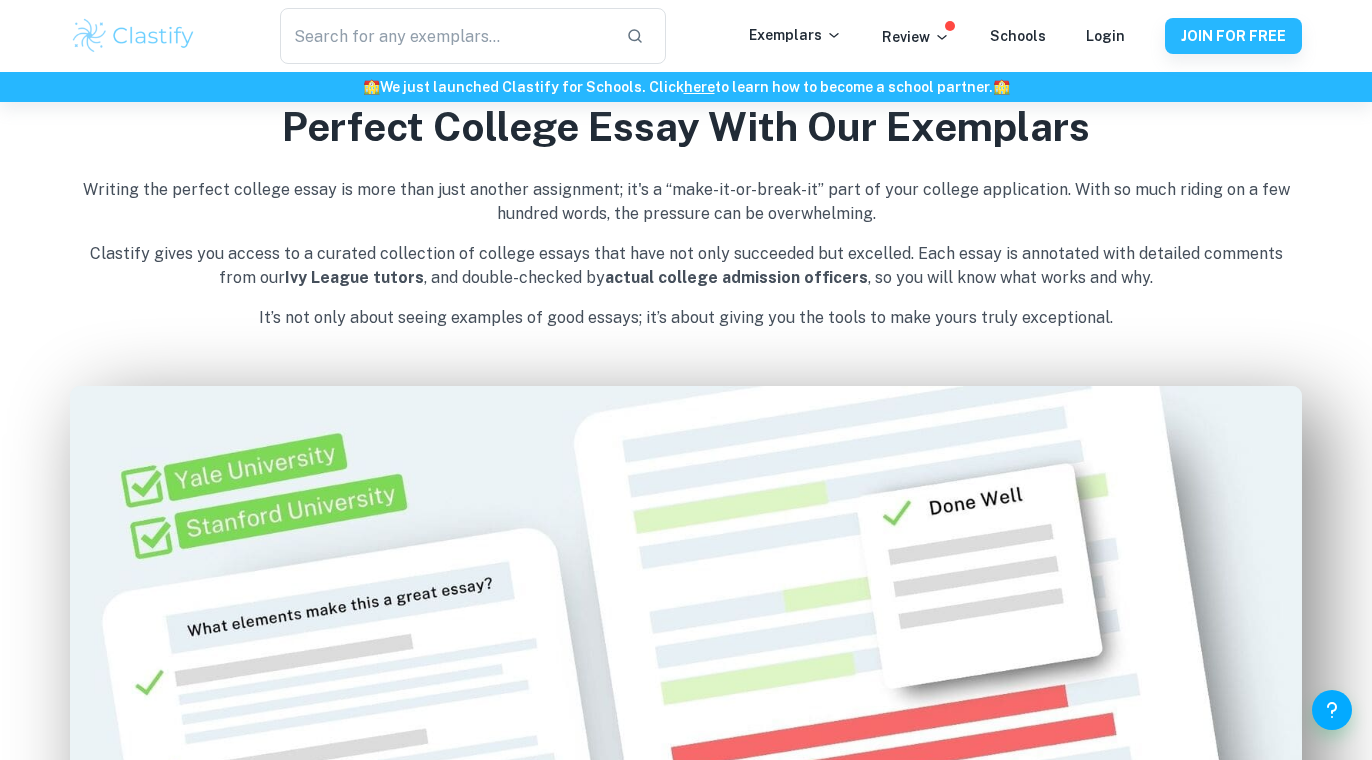 scroll, scrollTop: 0, scrollLeft: 0, axis: both 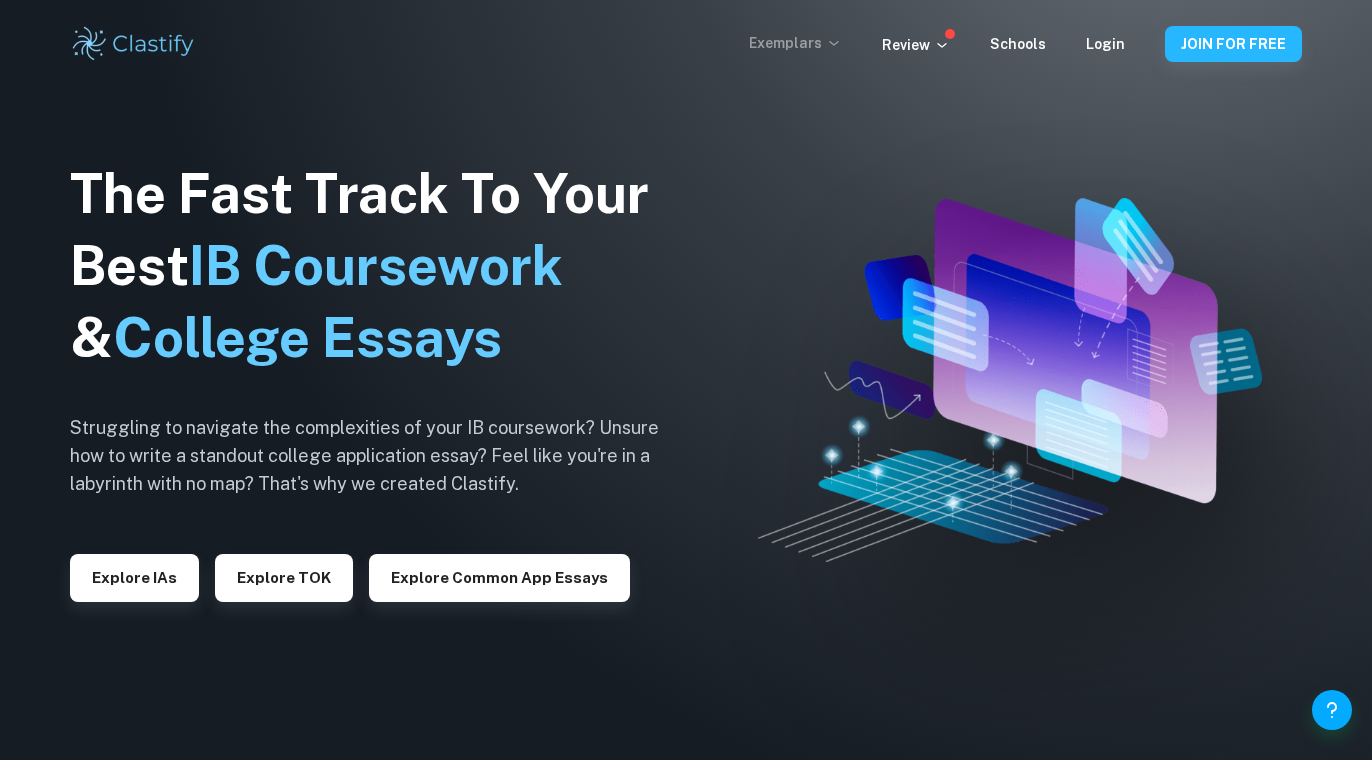 click on "Exemplars" at bounding box center [795, 43] 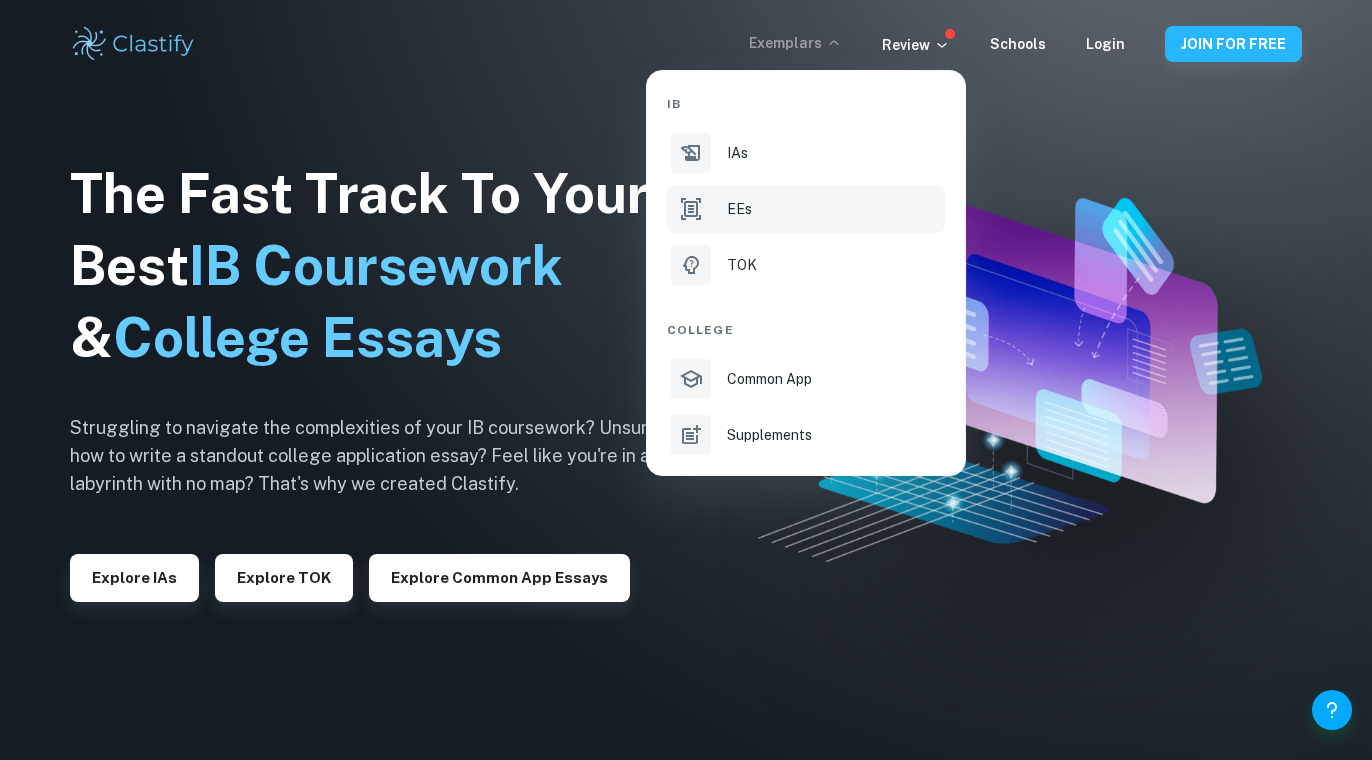 click at bounding box center (691, 209) 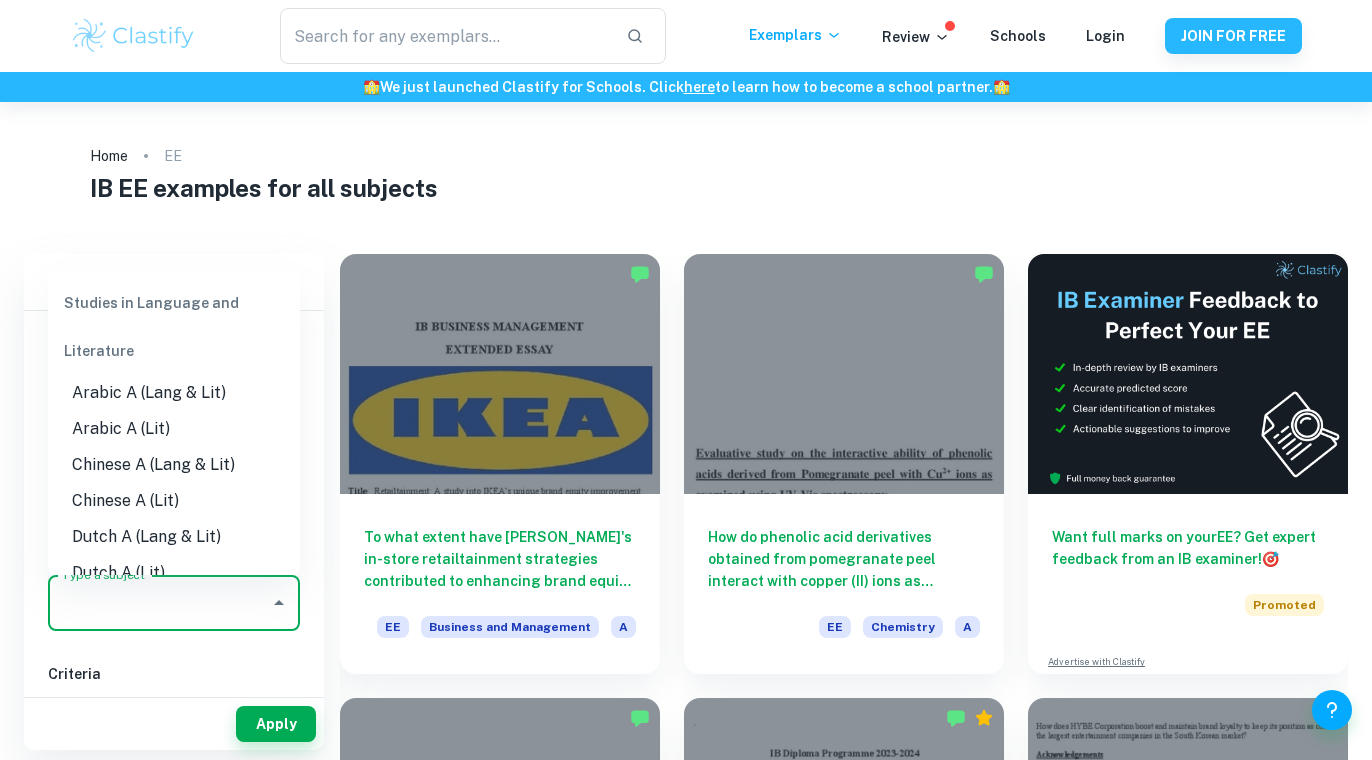 click on "Type a subject" at bounding box center [159, 603] 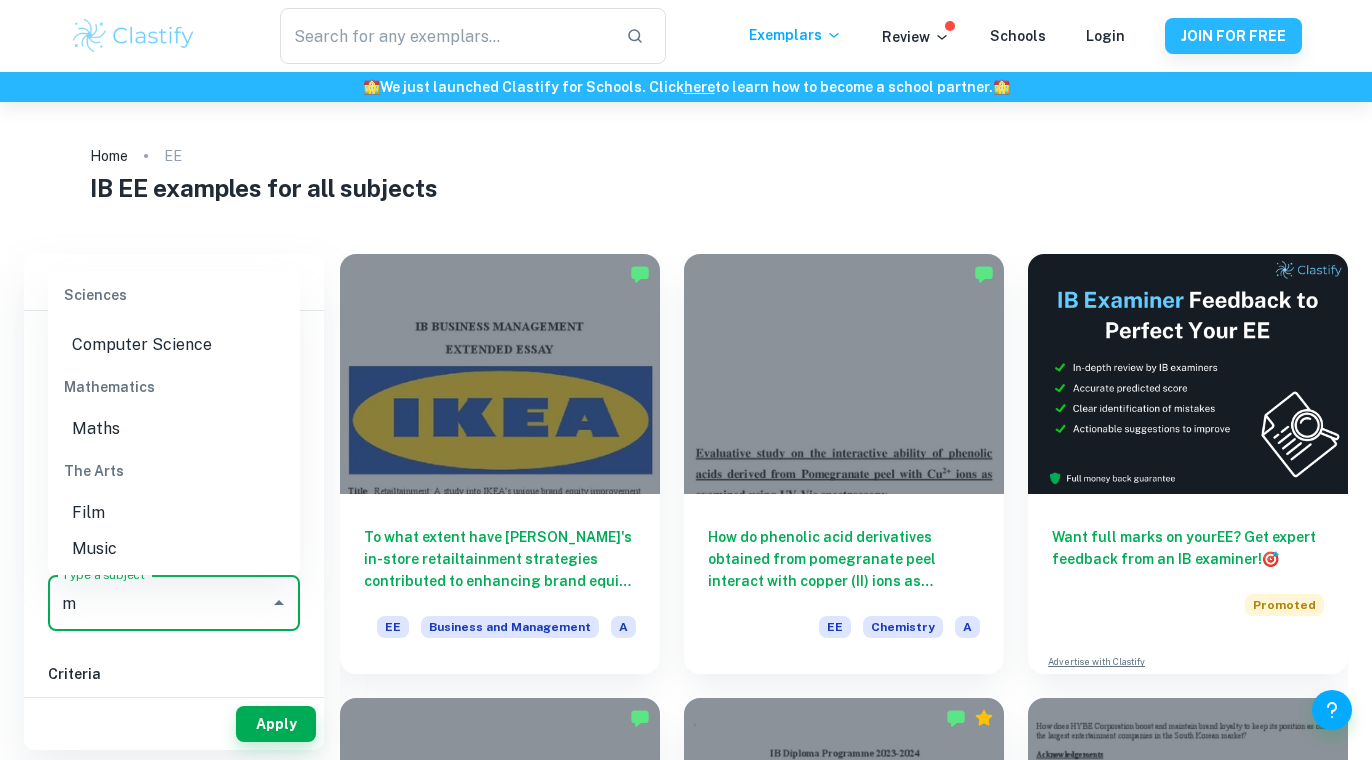 scroll, scrollTop: 0, scrollLeft: 0, axis: both 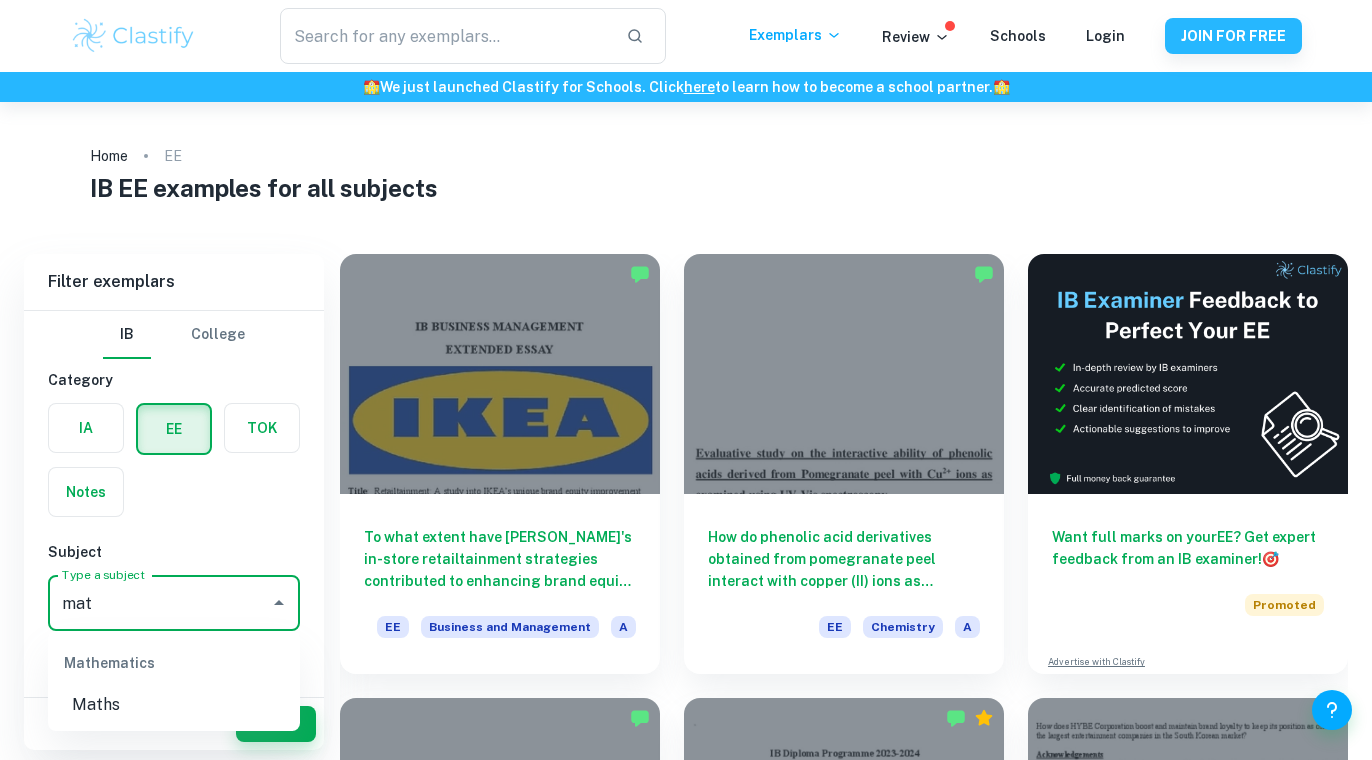 click on "Maths" at bounding box center (174, 705) 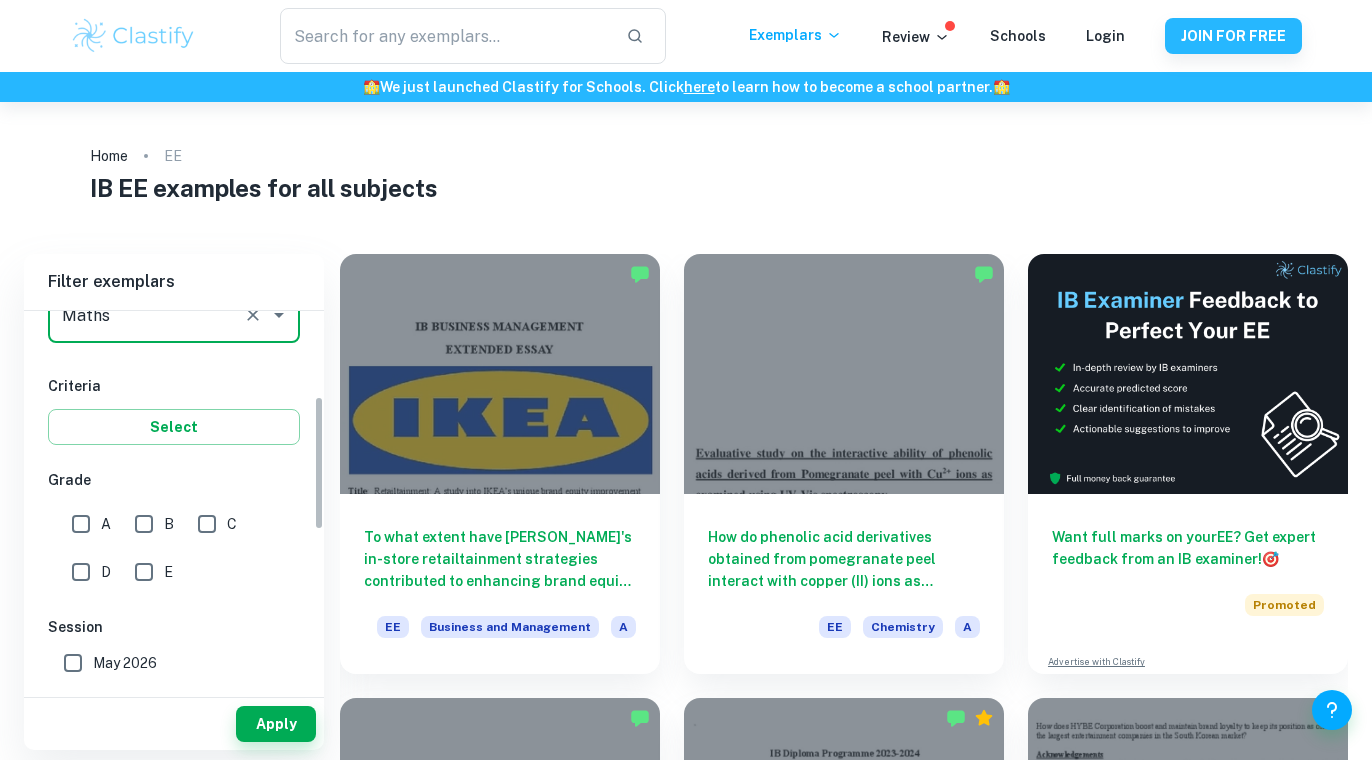 scroll, scrollTop: 288, scrollLeft: 0, axis: vertical 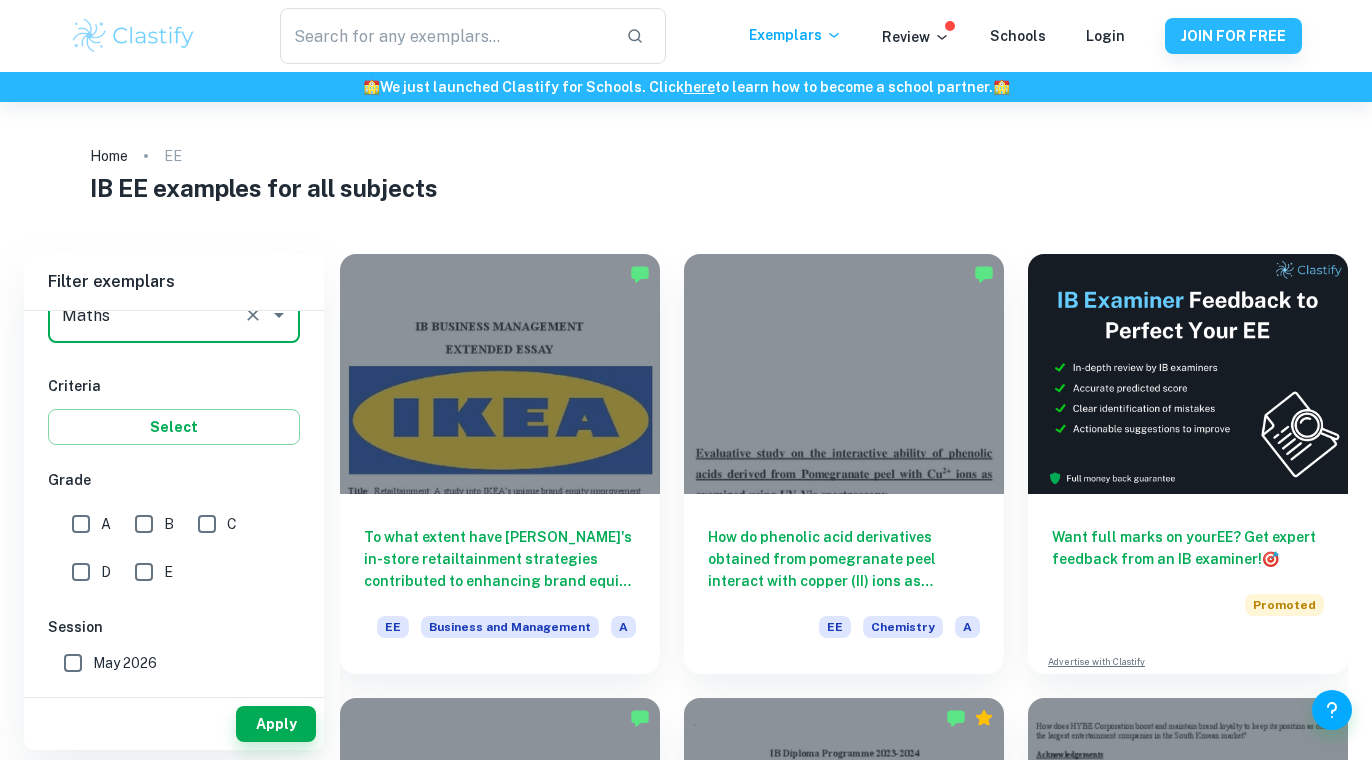 type on "Maths" 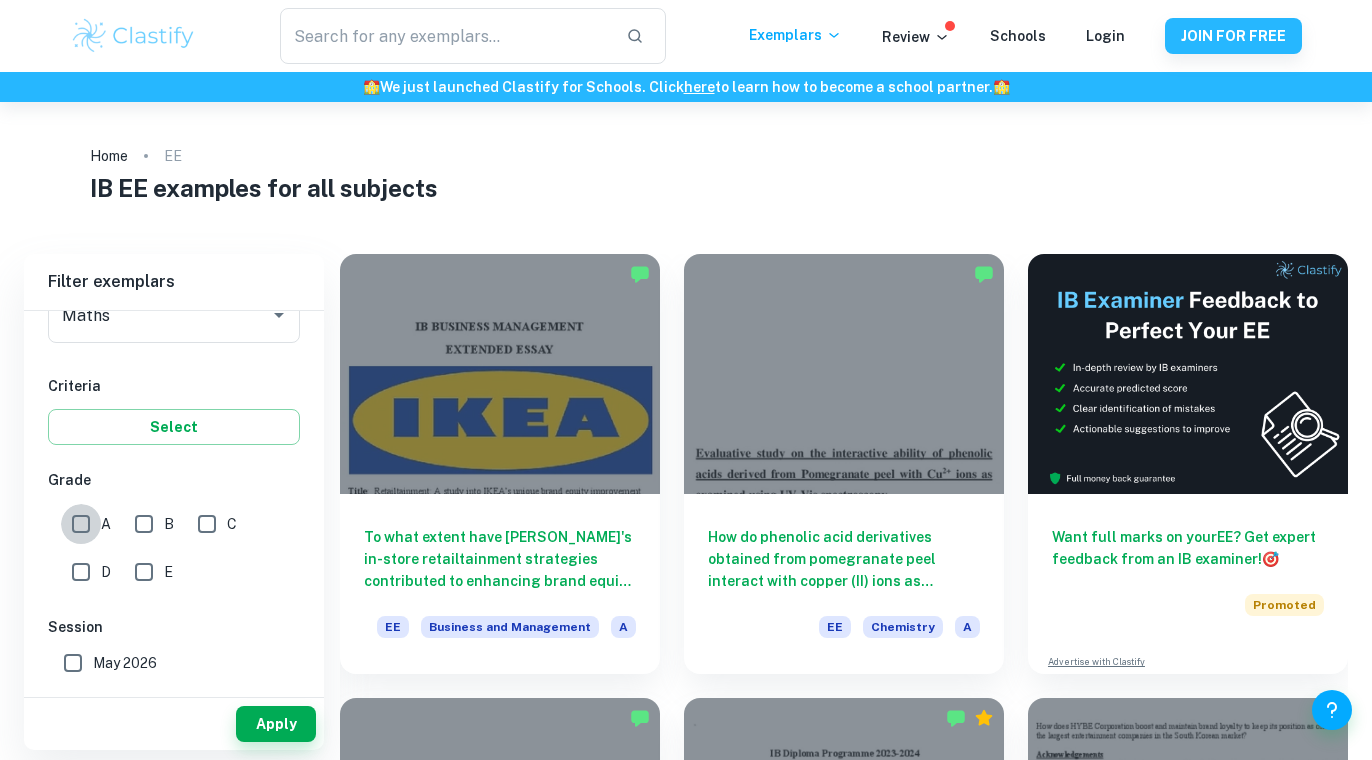 click on "A" at bounding box center [81, 524] 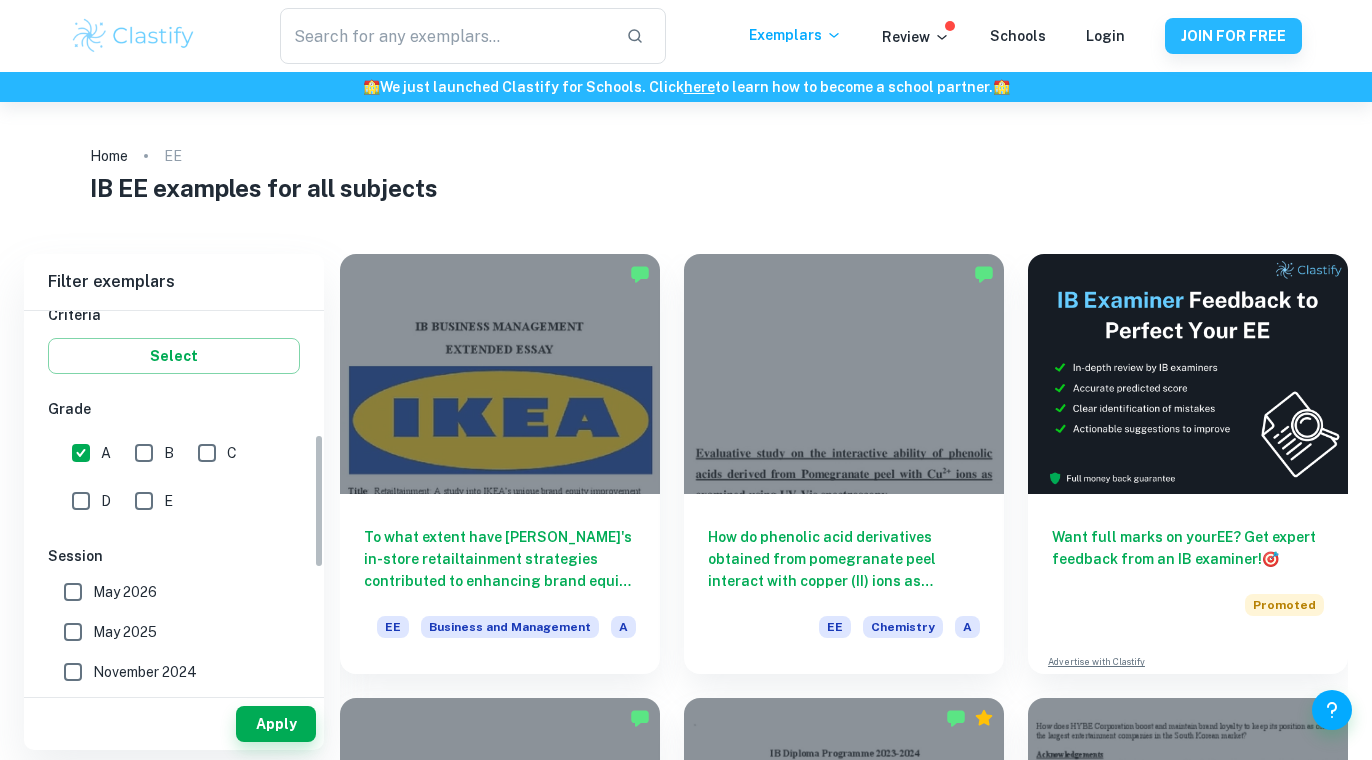 scroll, scrollTop: 360, scrollLeft: 0, axis: vertical 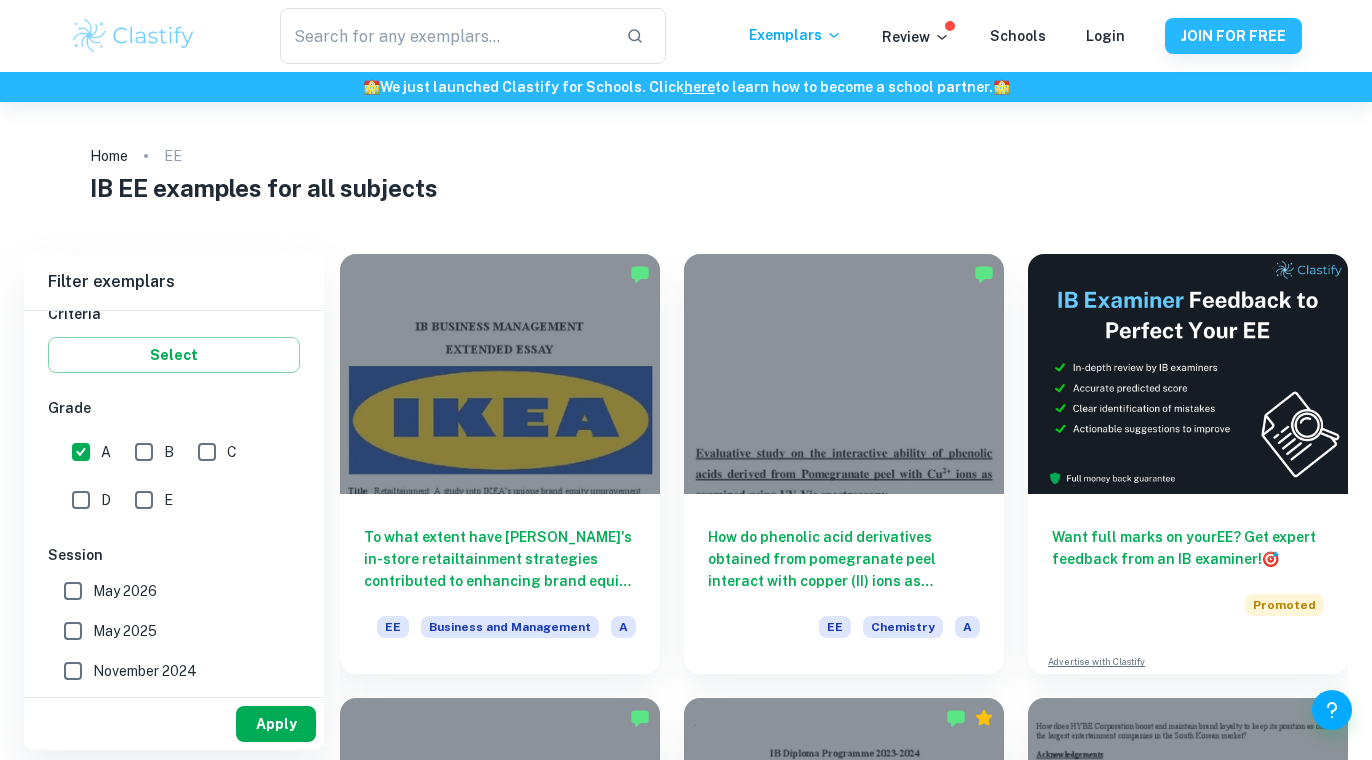 click on "Apply" at bounding box center [276, 724] 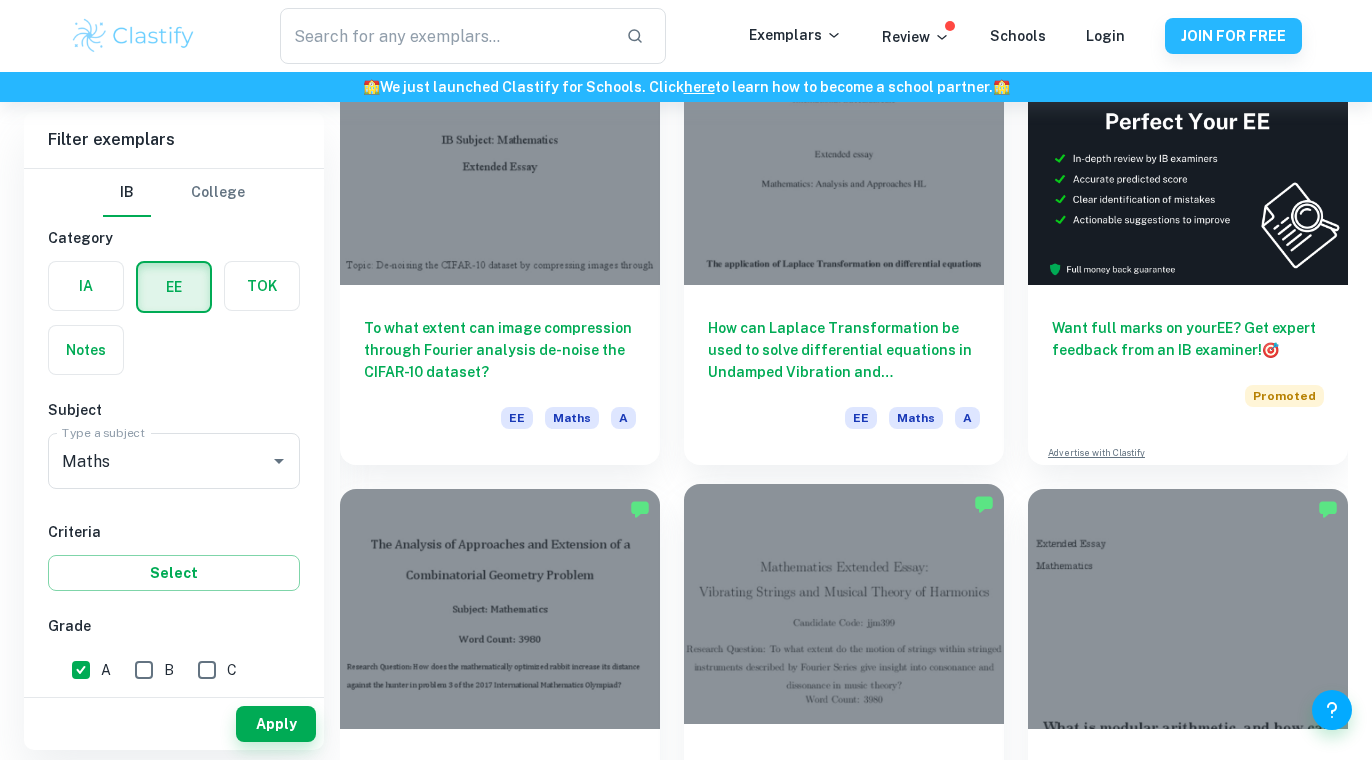scroll, scrollTop: 207, scrollLeft: 0, axis: vertical 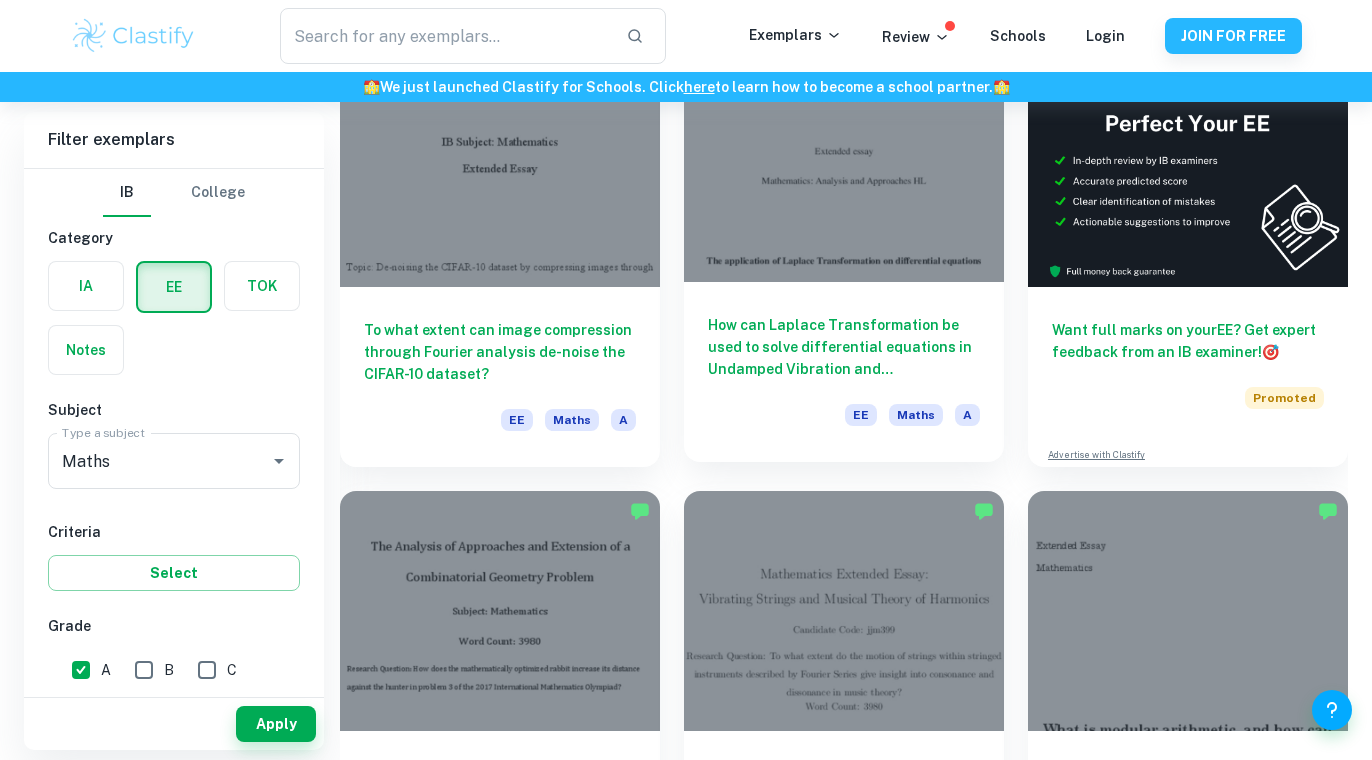 click on "How can Laplace Transformation be used to solve differential equations in Undamped Vibration and [PERSON_NAME] Laws of Current and Voltage?" at bounding box center [844, 347] 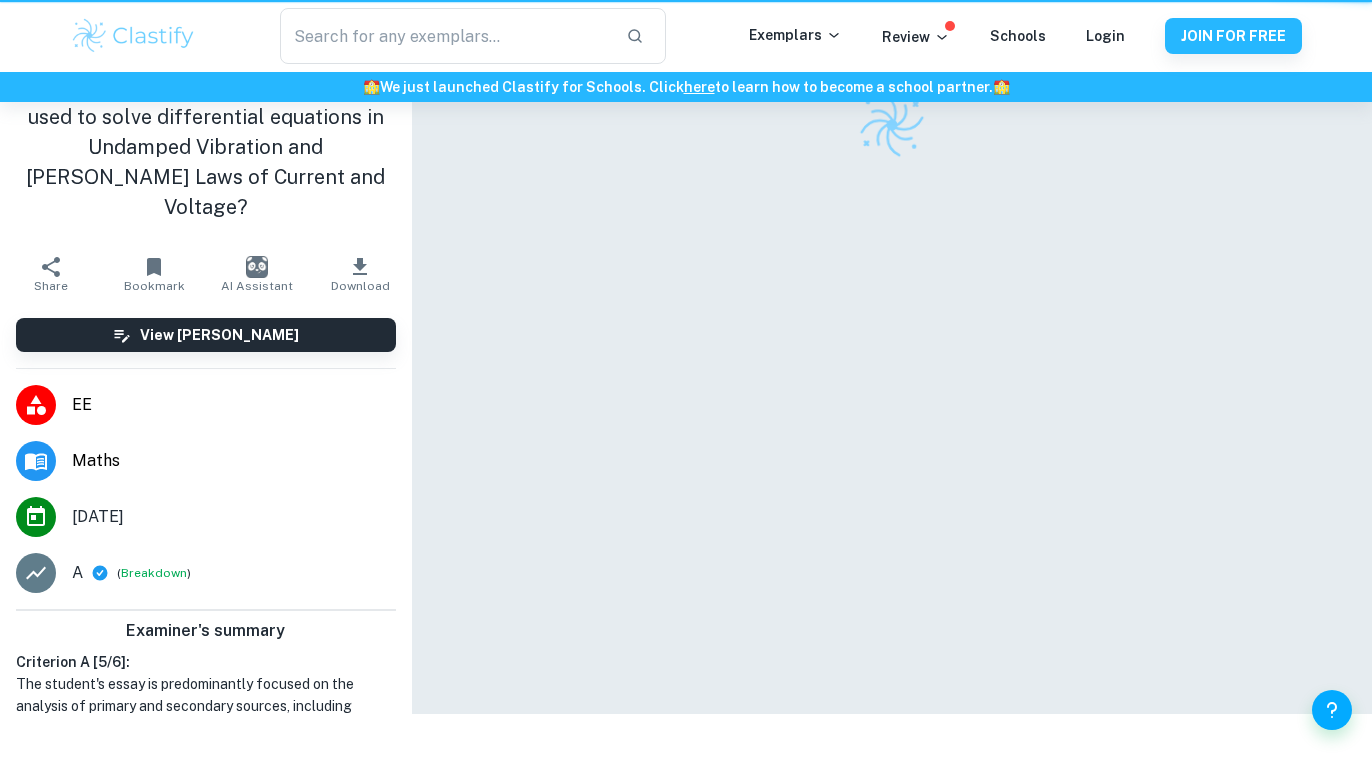 scroll, scrollTop: 0, scrollLeft: 0, axis: both 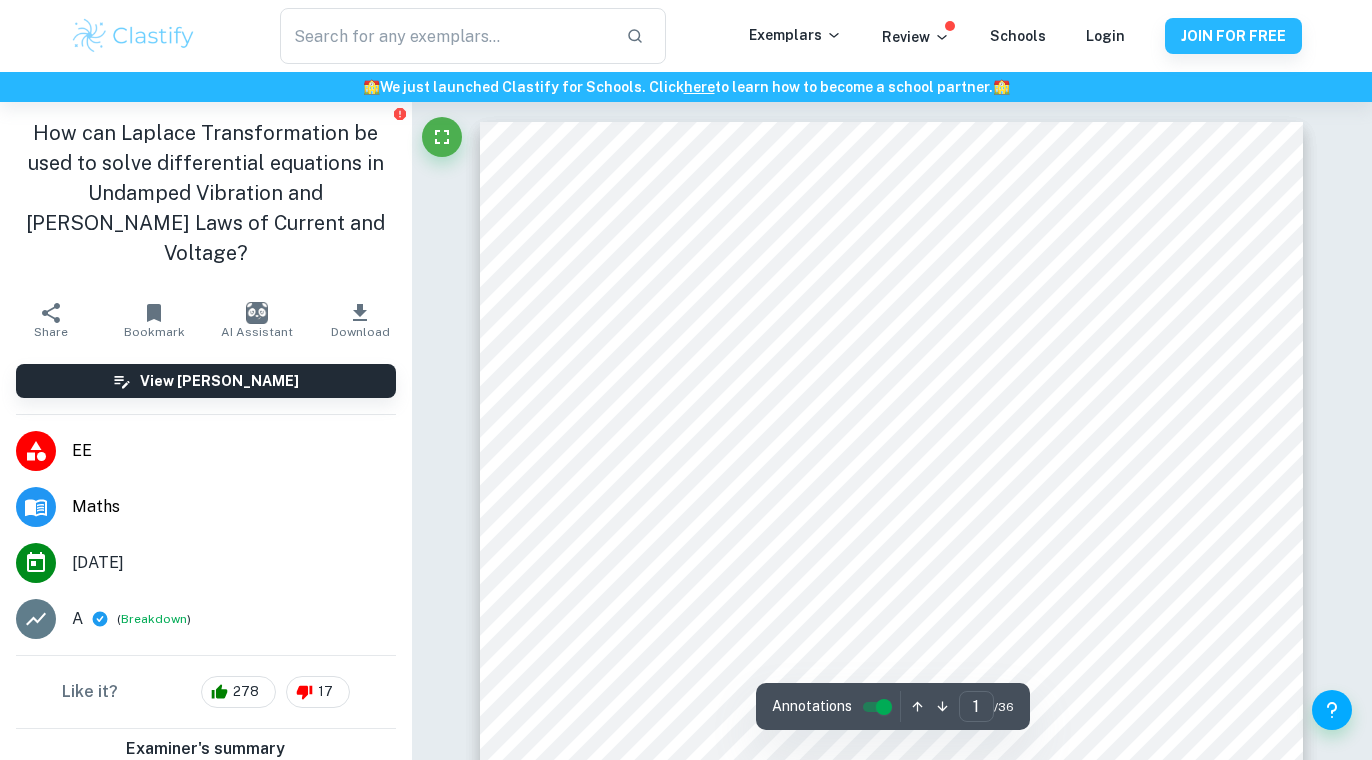 click at bounding box center [257, 313] 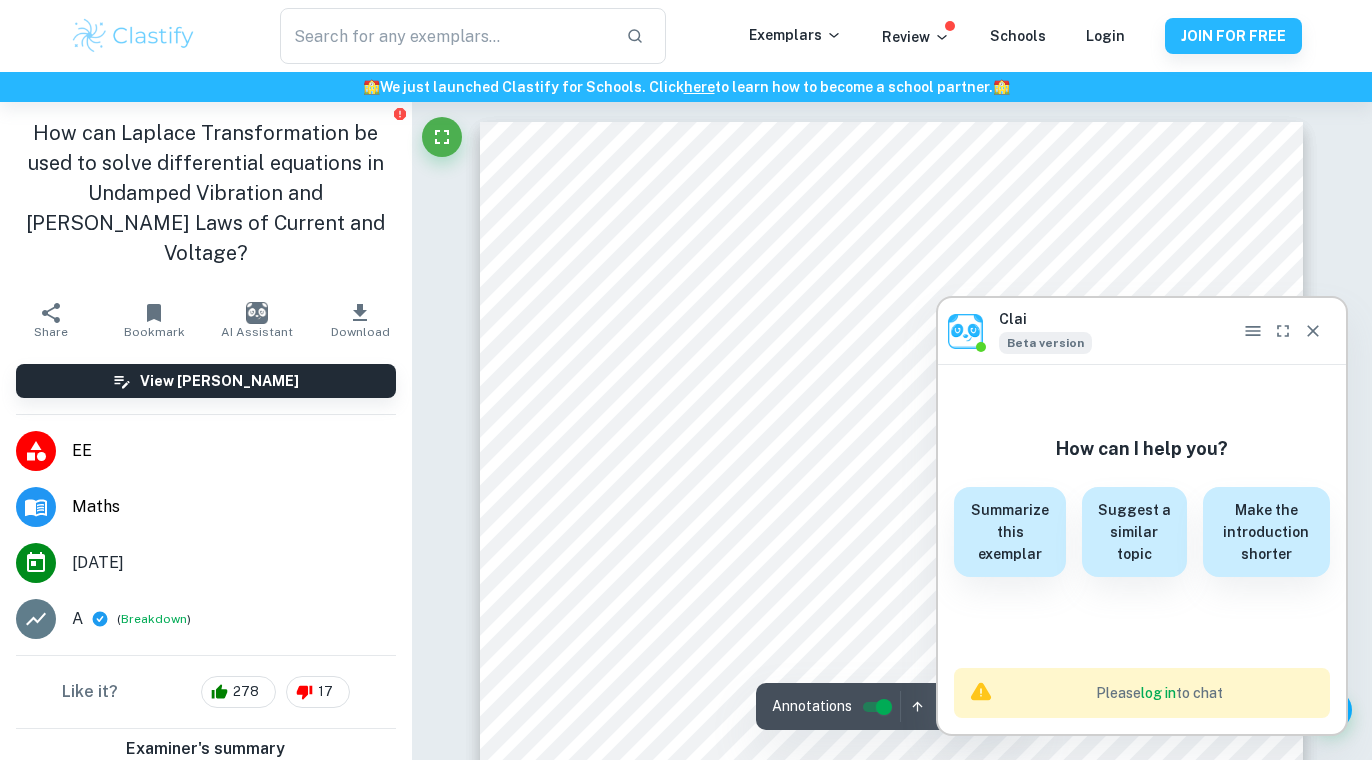 scroll, scrollTop: 44, scrollLeft: 0, axis: vertical 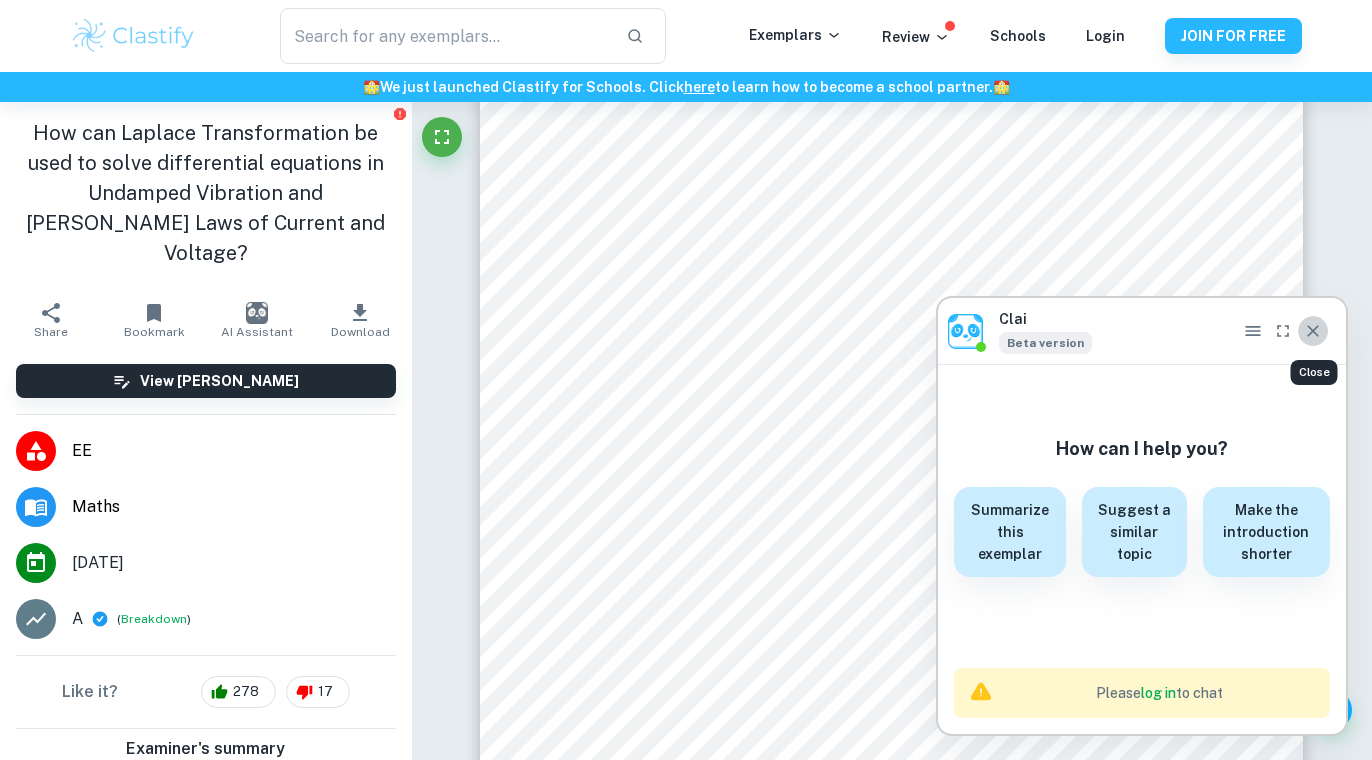 click 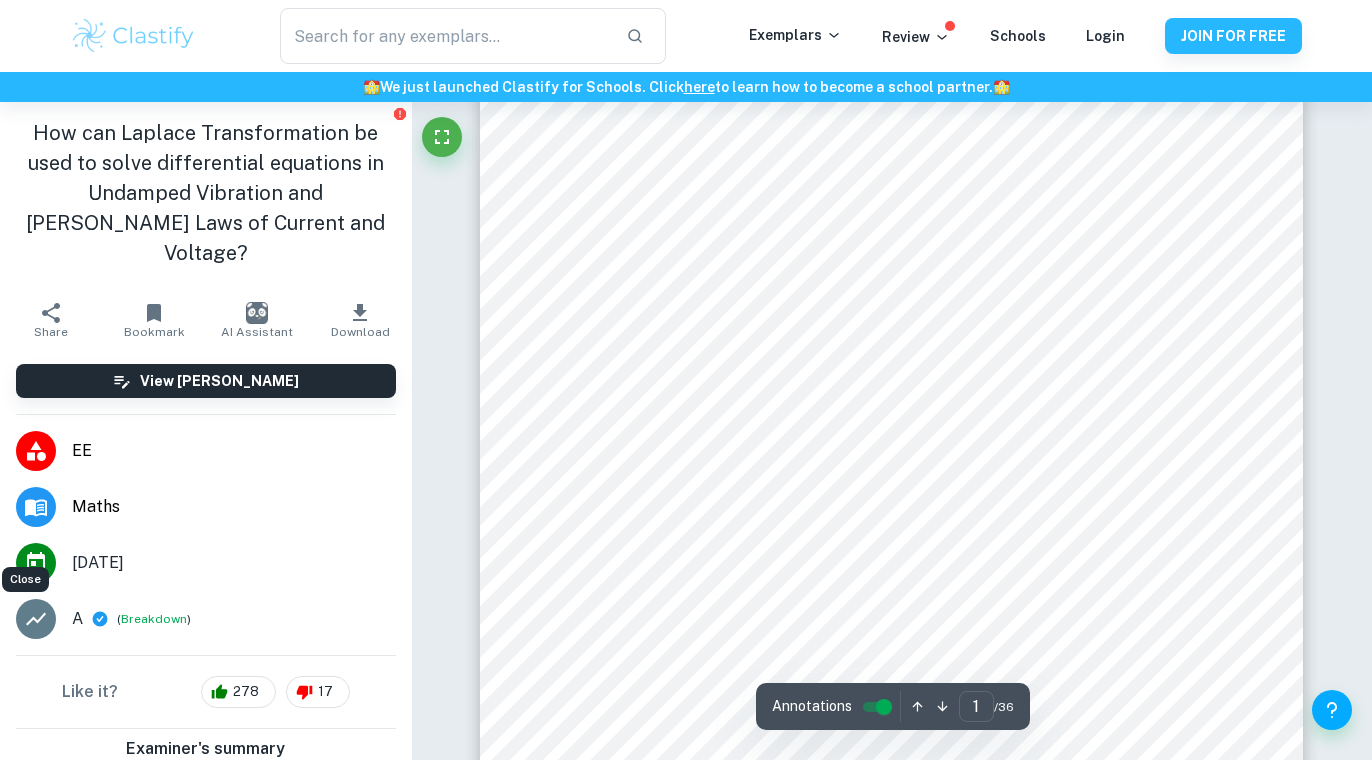 scroll, scrollTop: 904, scrollLeft: 0, axis: vertical 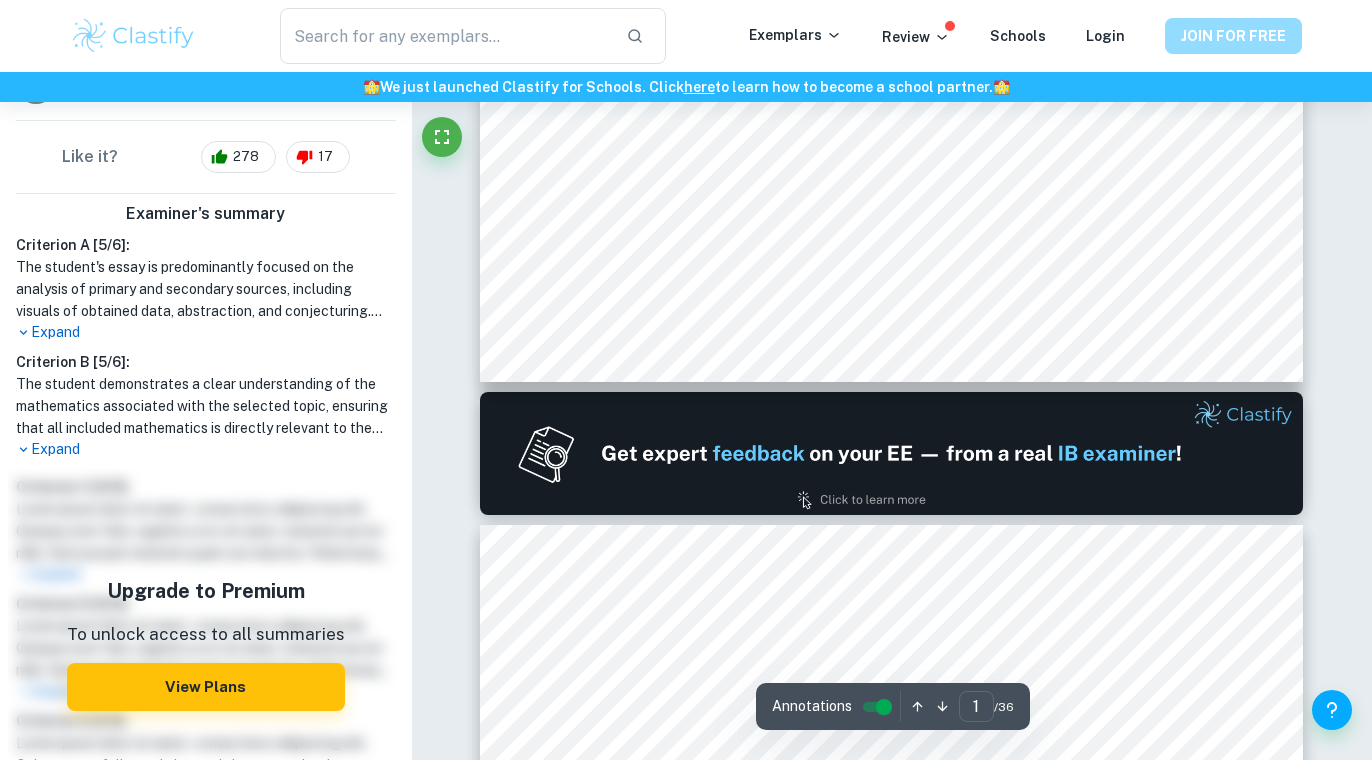 click on "JOIN FOR FREE" at bounding box center [1233, 36] 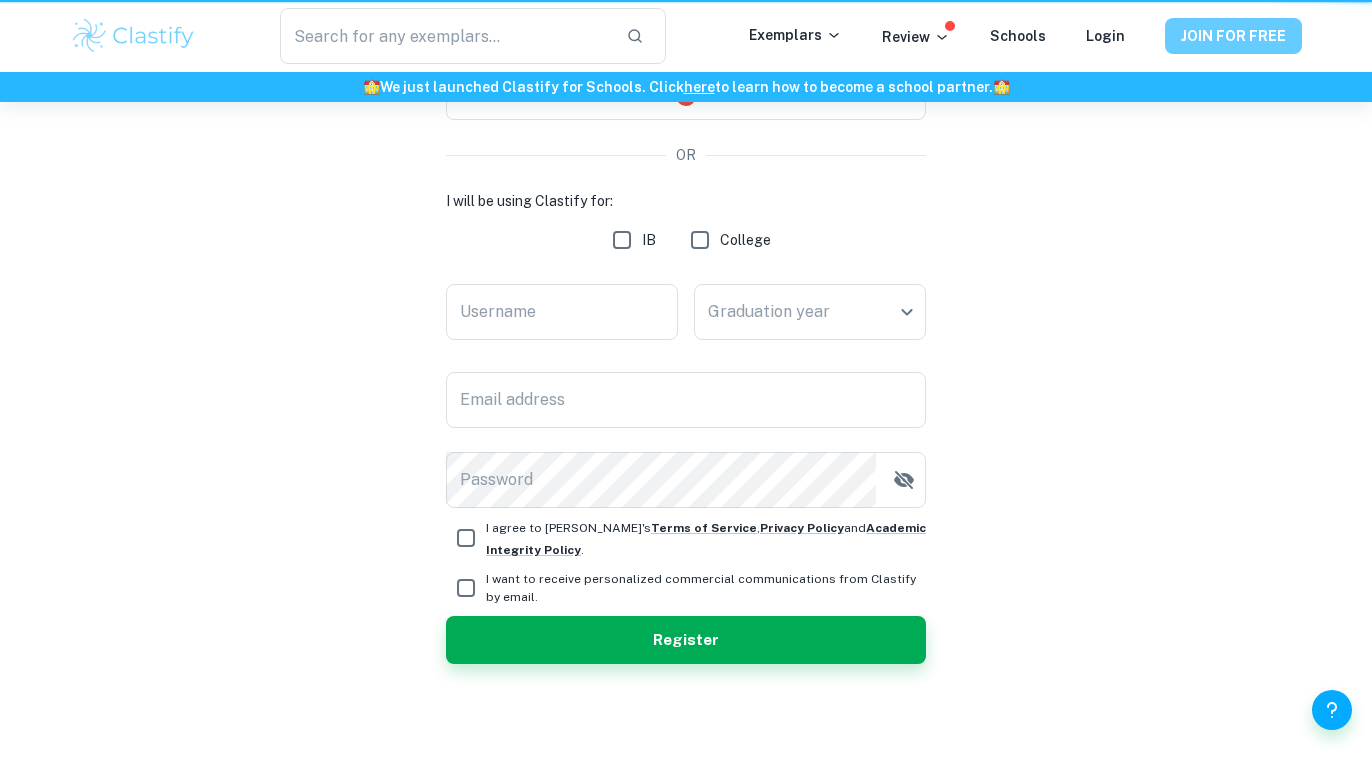 scroll, scrollTop: 0, scrollLeft: 0, axis: both 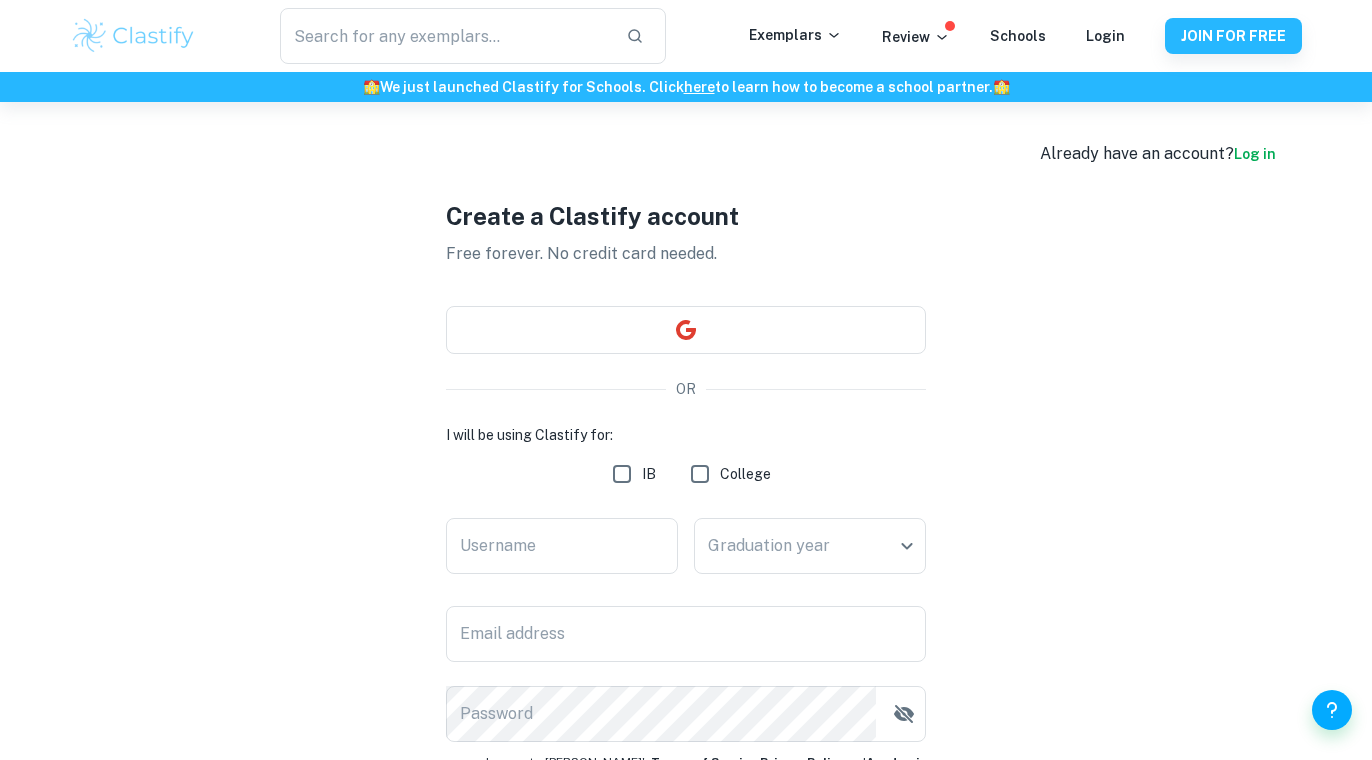 click on "Log in" at bounding box center [1255, 154] 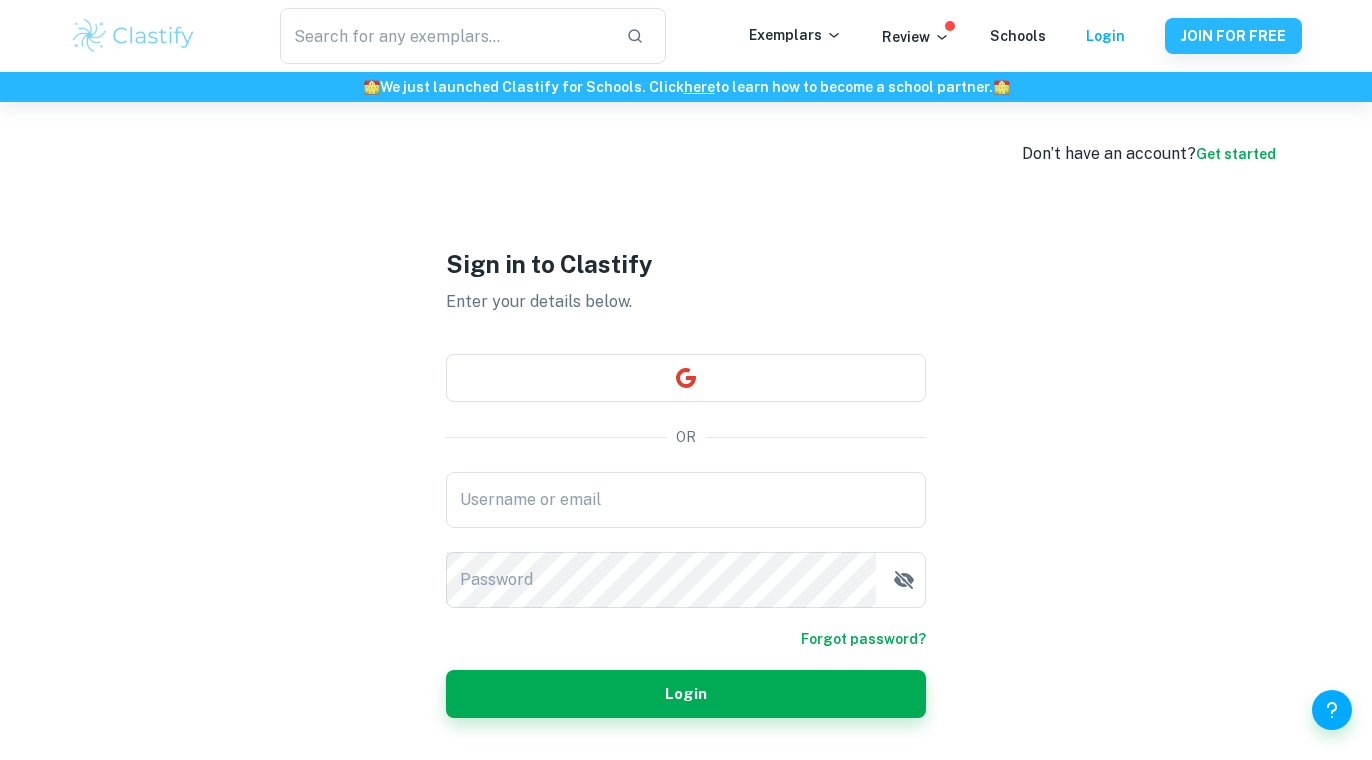 type on "[EMAIL_ADDRESS][DOMAIN_NAME]" 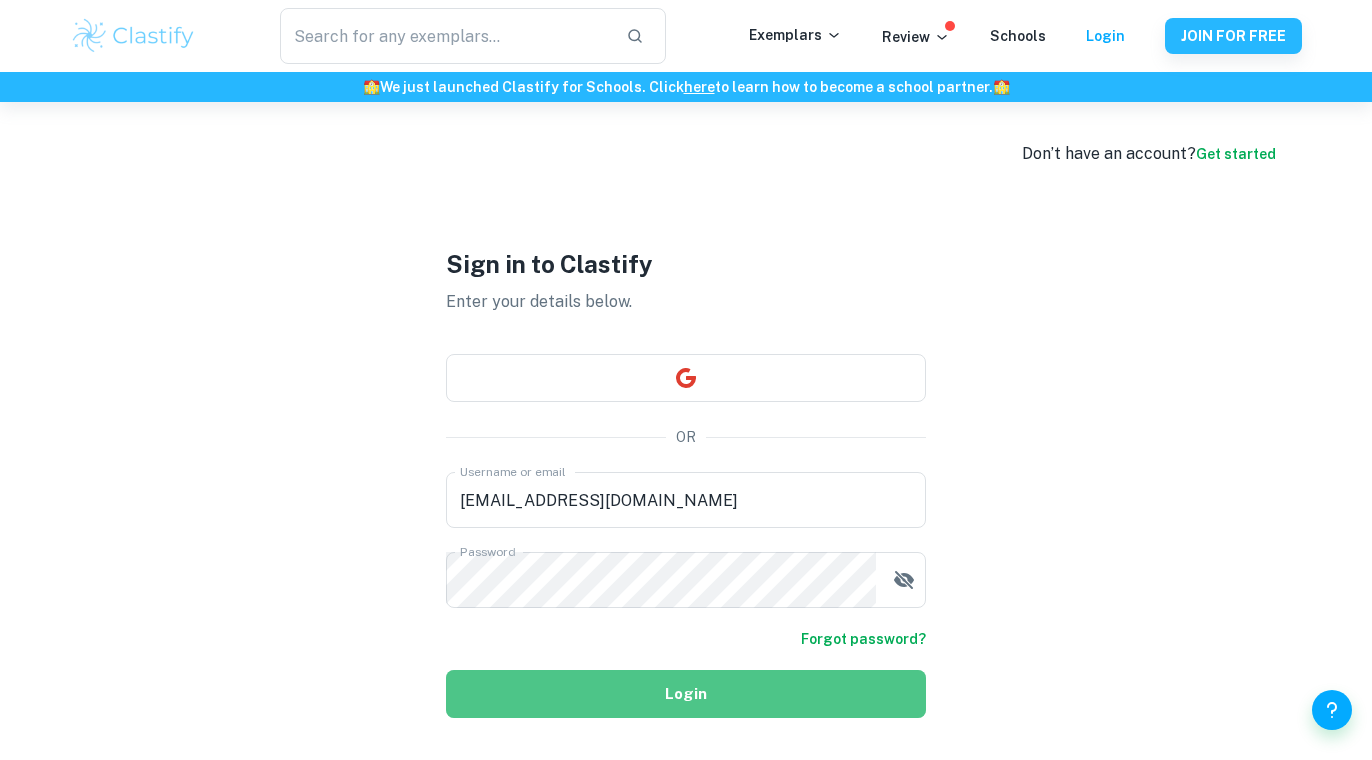 click on "Login" at bounding box center [686, 694] 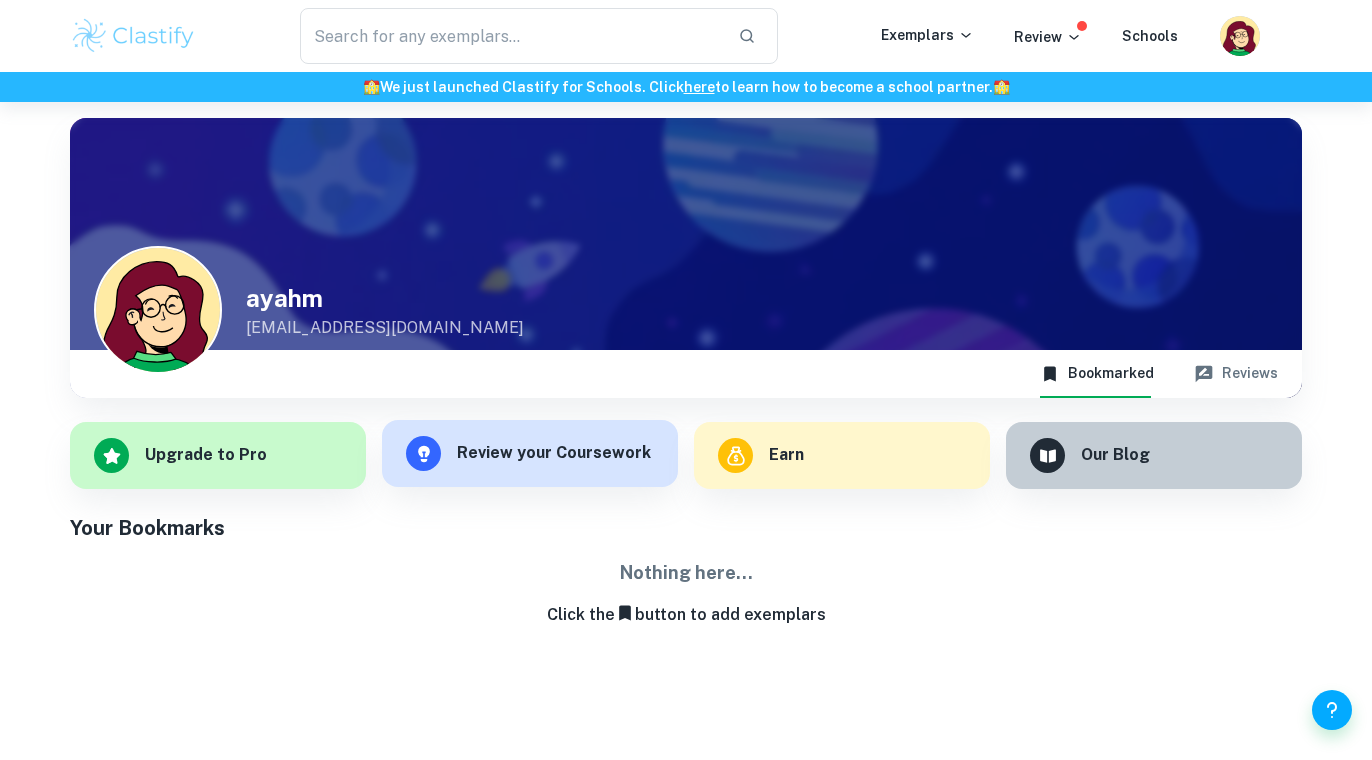 click on "Review your Coursework" at bounding box center [554, 453] 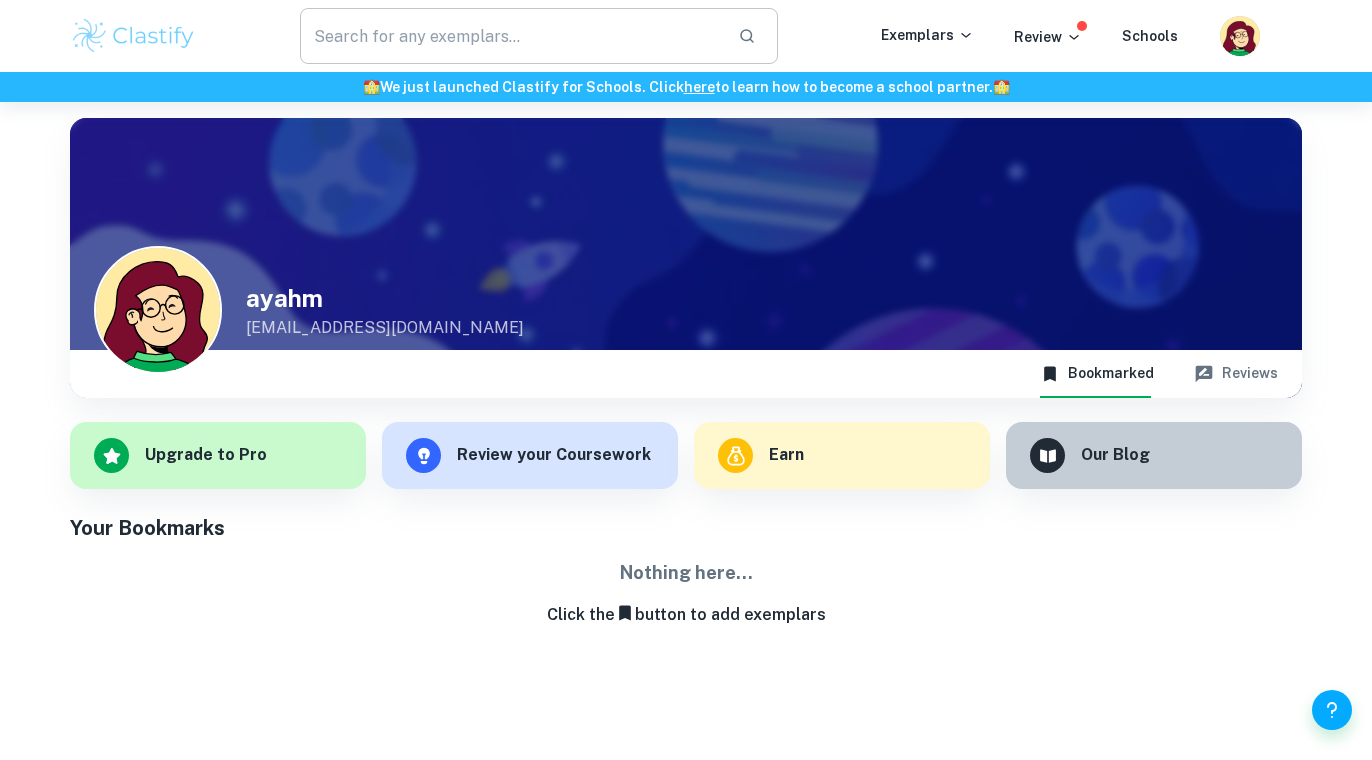 click at bounding box center (511, 36) 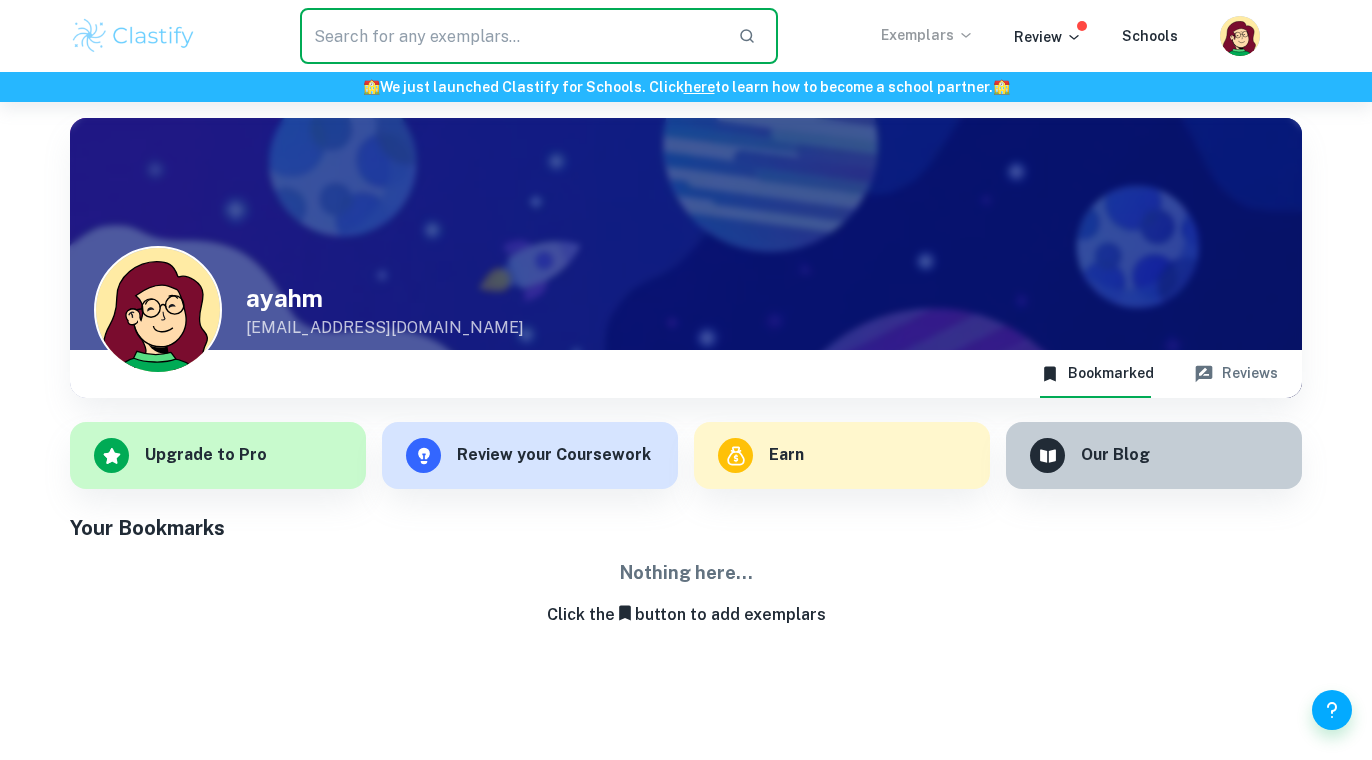 click on "Exemplars" at bounding box center (927, 35) 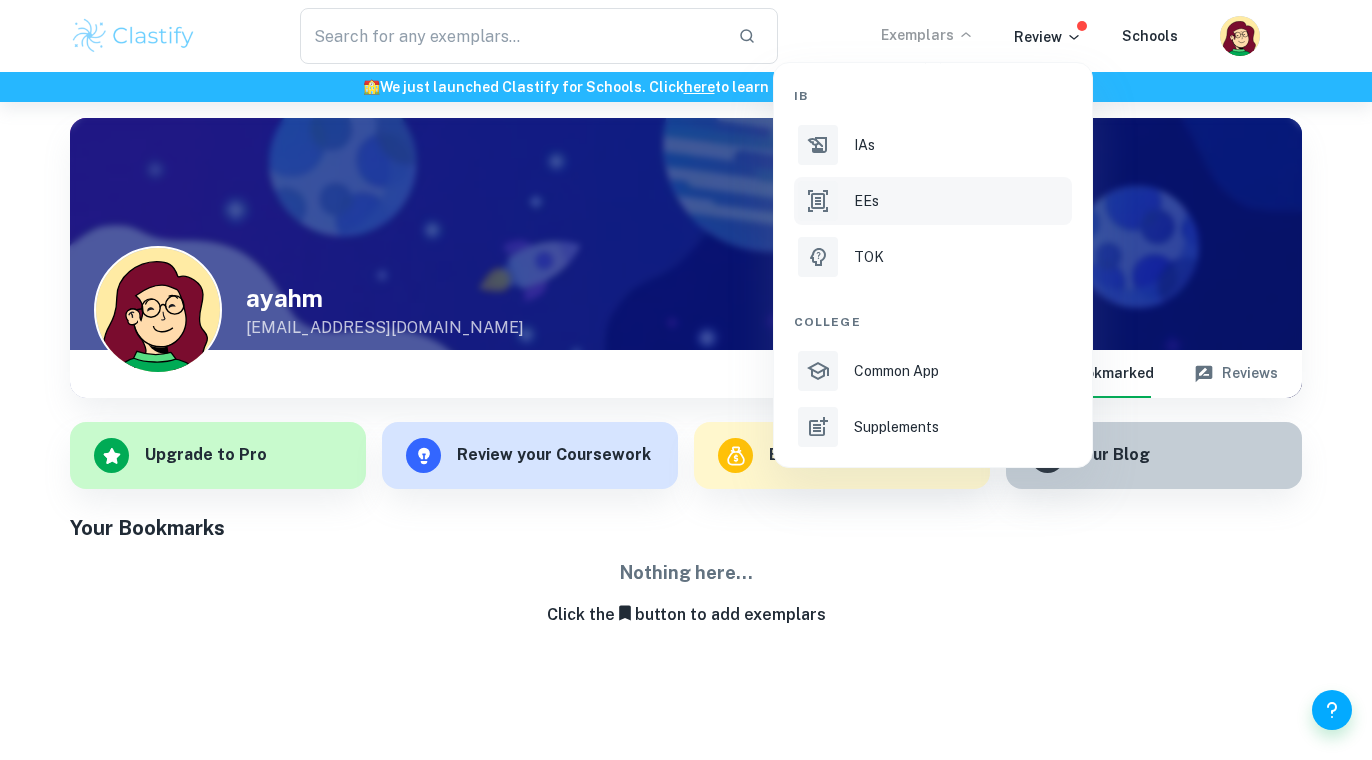 click on "EEs" at bounding box center [866, 201] 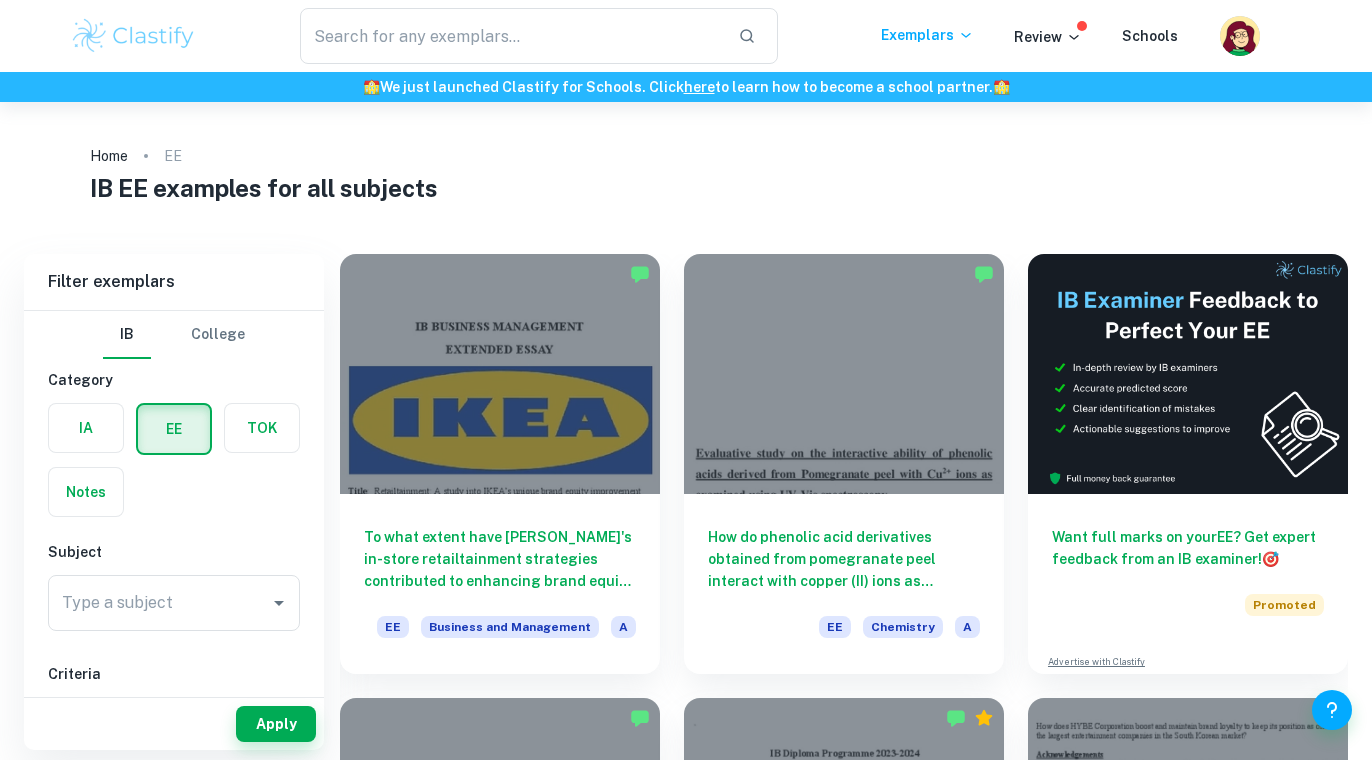click on "Type a subject Type a subject" at bounding box center (174, 603) 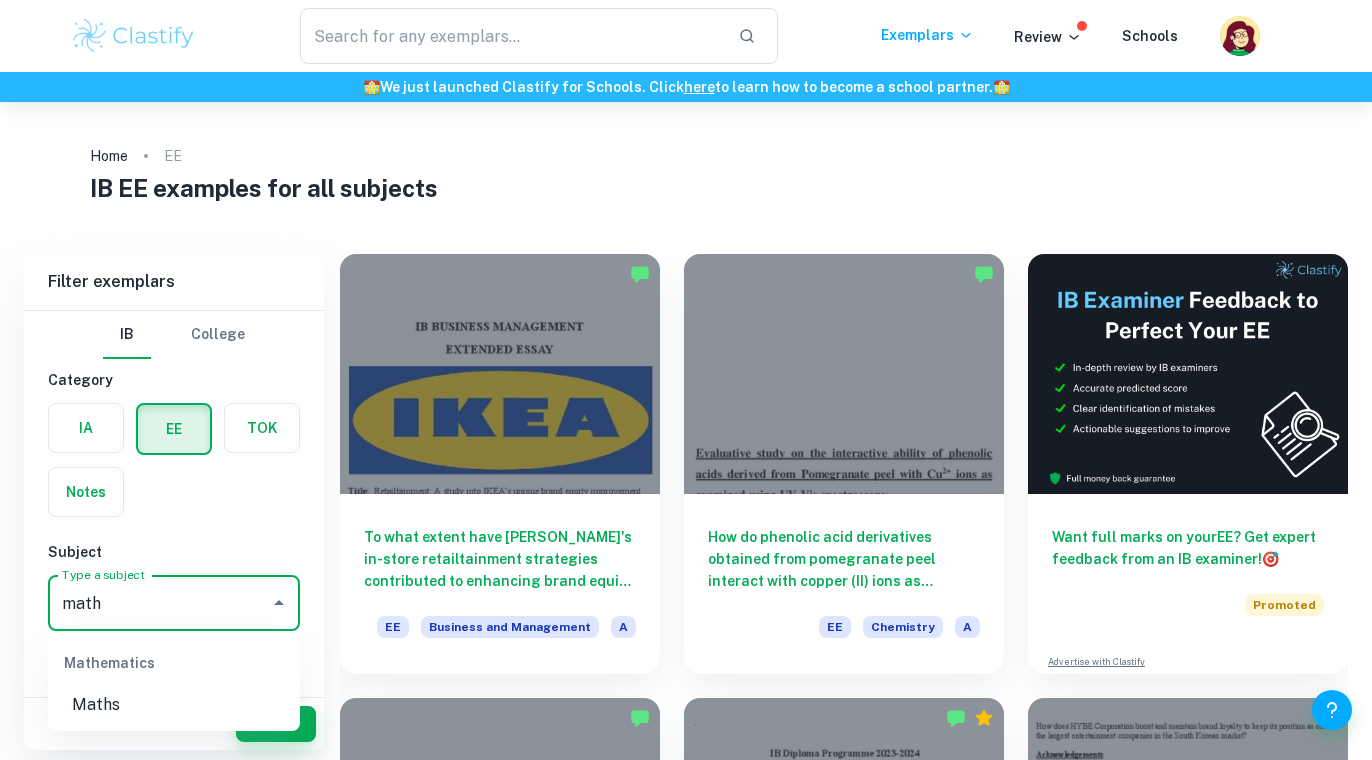 click on "Maths" at bounding box center (174, 705) 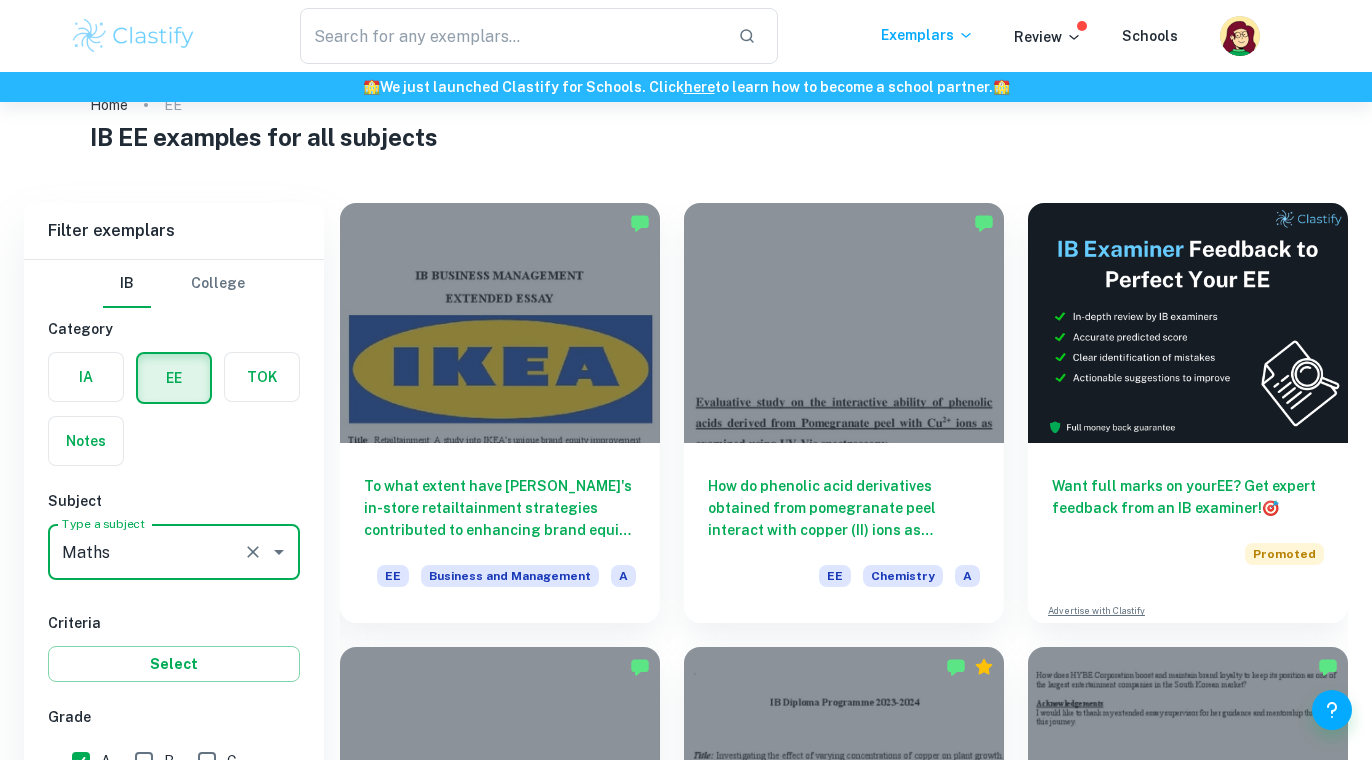 scroll, scrollTop: 230, scrollLeft: 0, axis: vertical 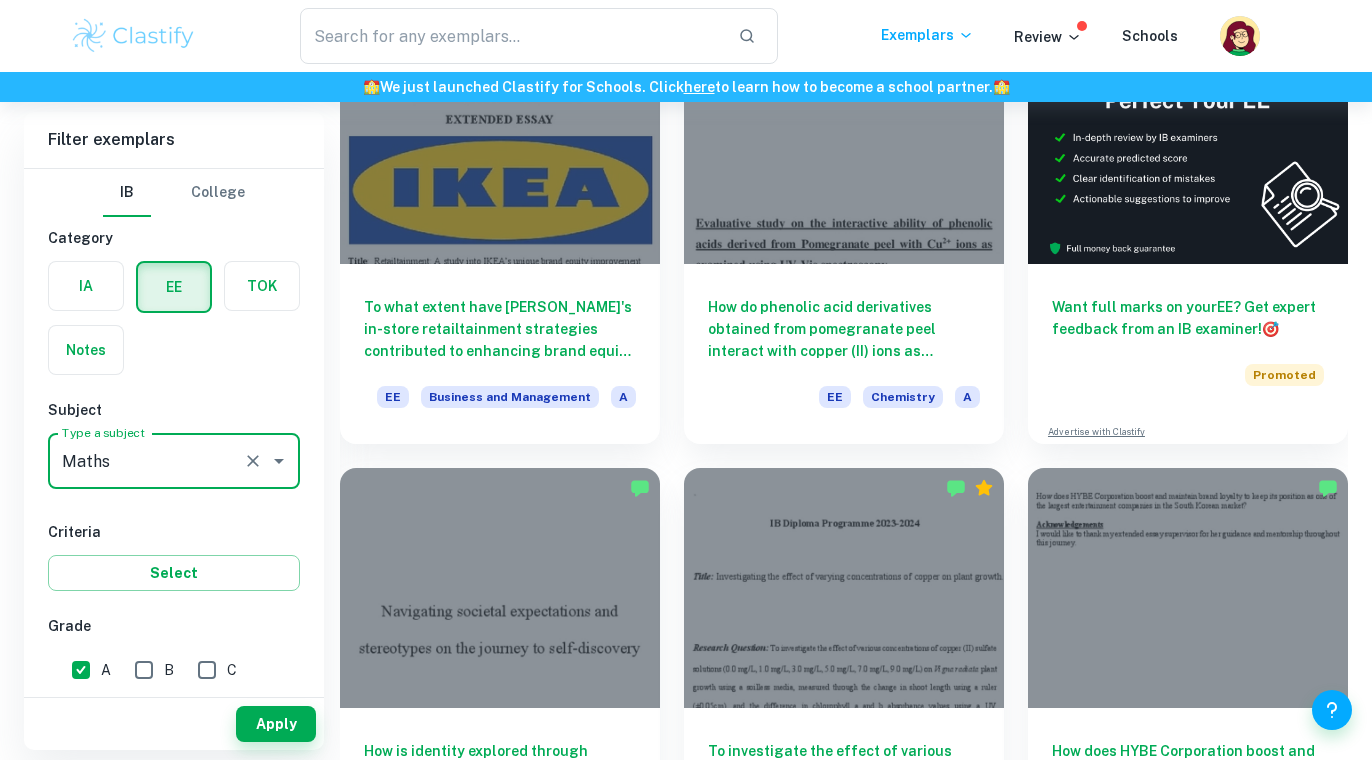 type on "Maths" 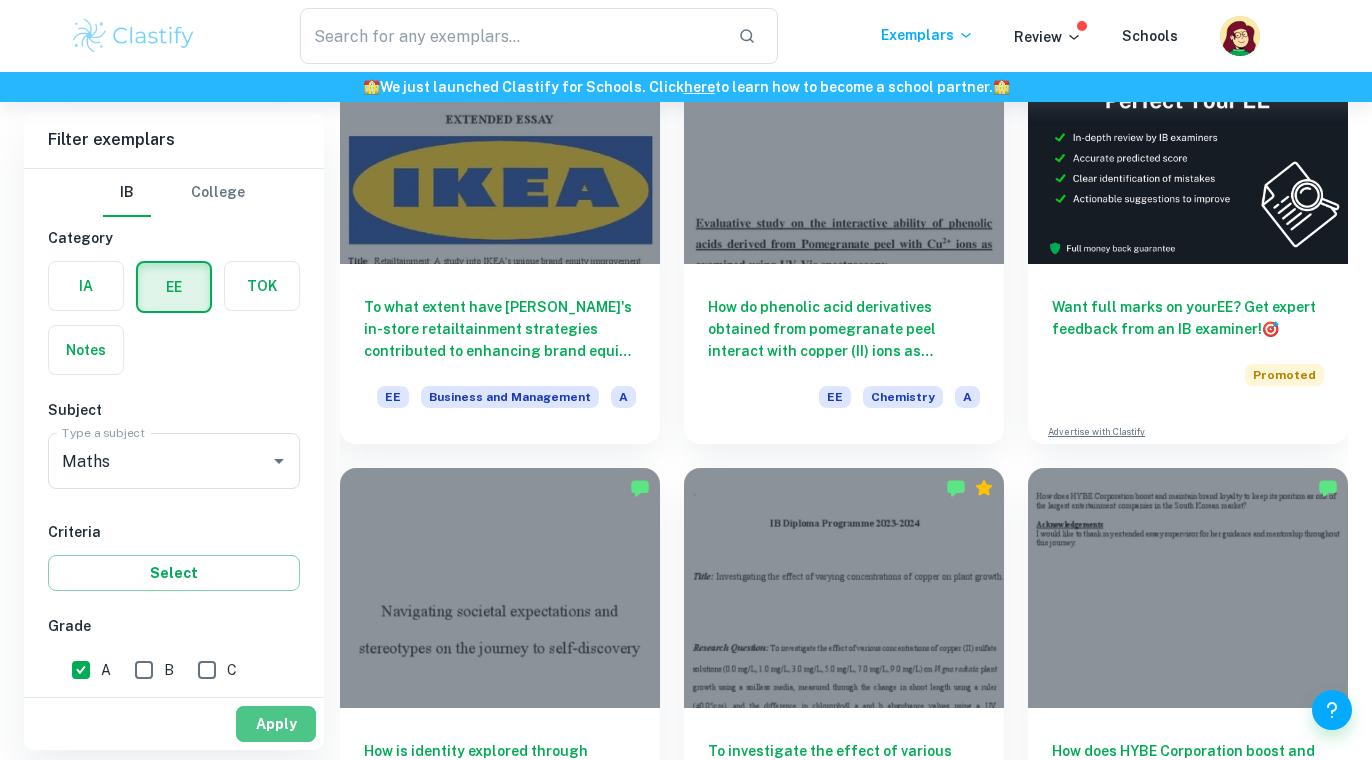 click on "Apply" at bounding box center (276, 724) 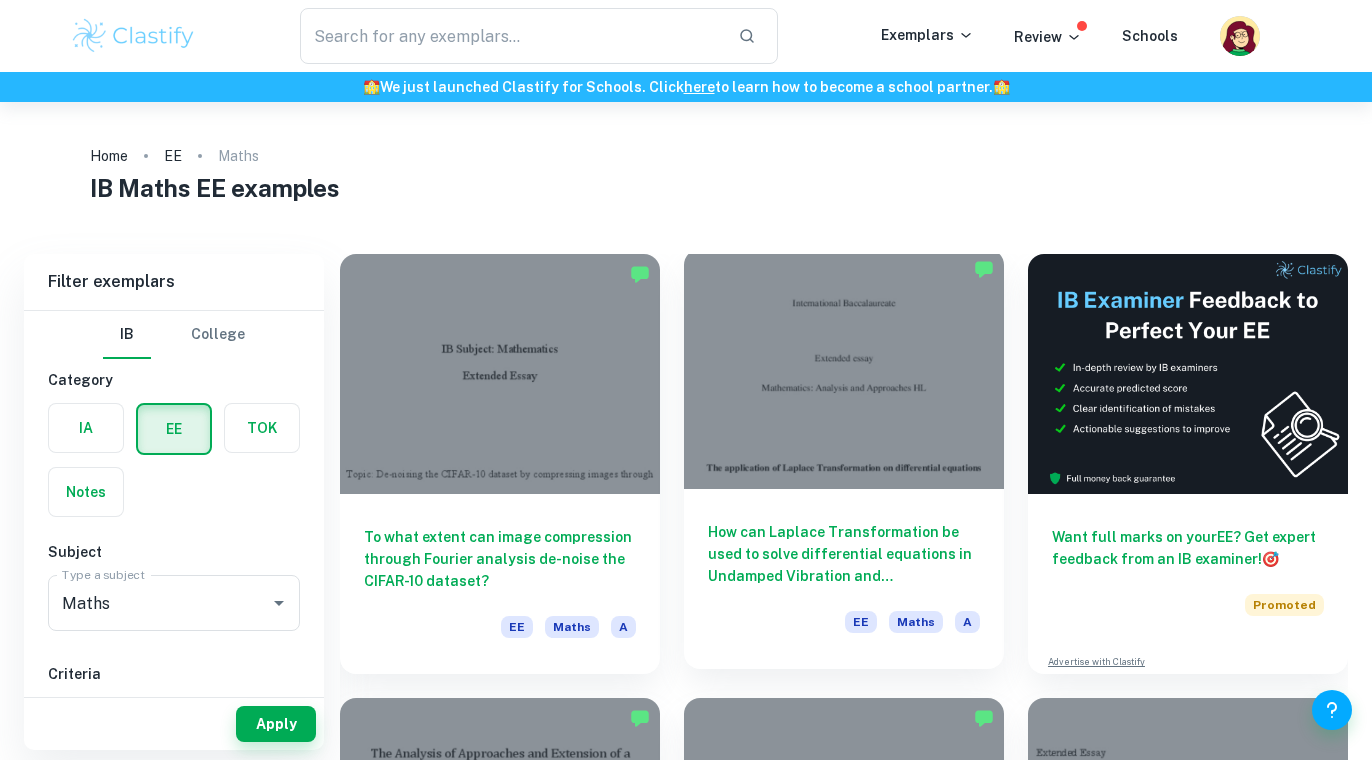 click on "How can Laplace Transformation be used to solve differential equations in Undamped Vibration and [PERSON_NAME] Laws of Current and Voltage?" at bounding box center (844, 554) 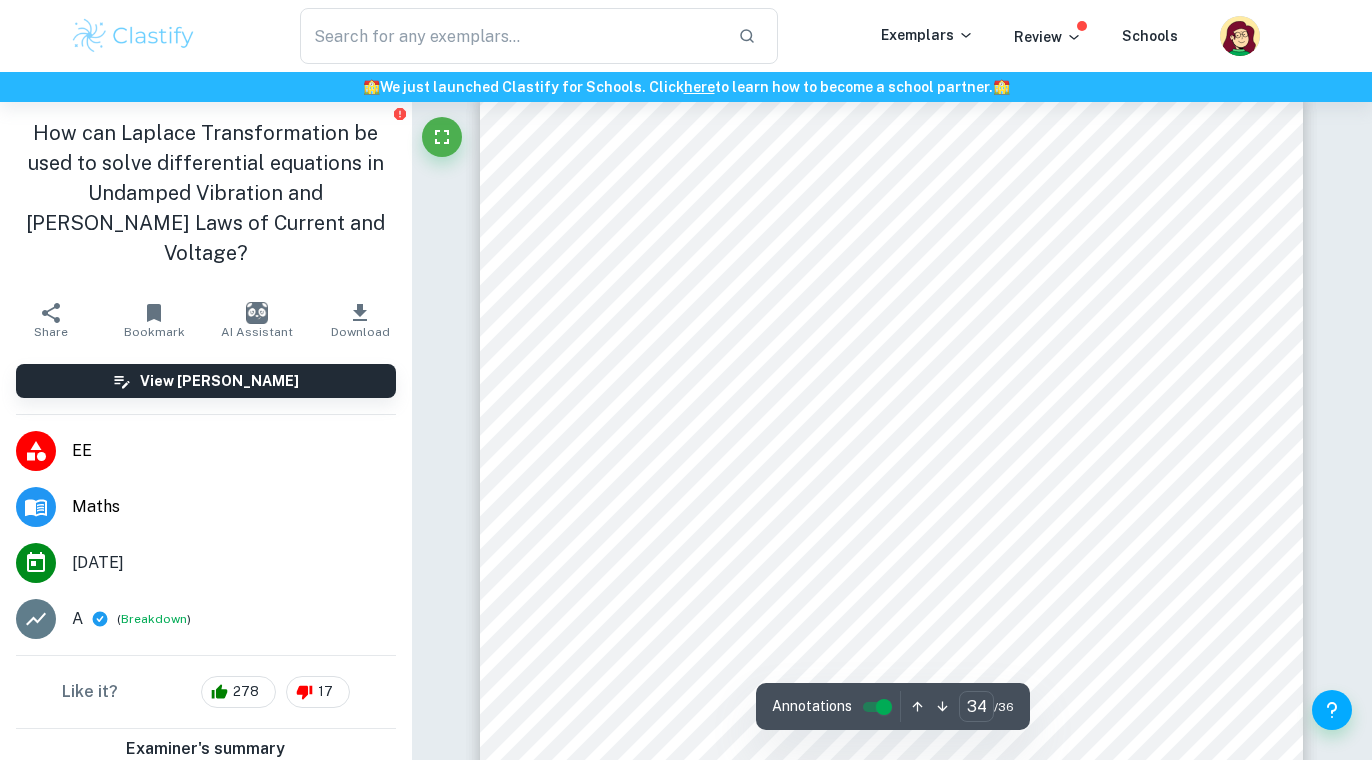 scroll, scrollTop: 41636, scrollLeft: 0, axis: vertical 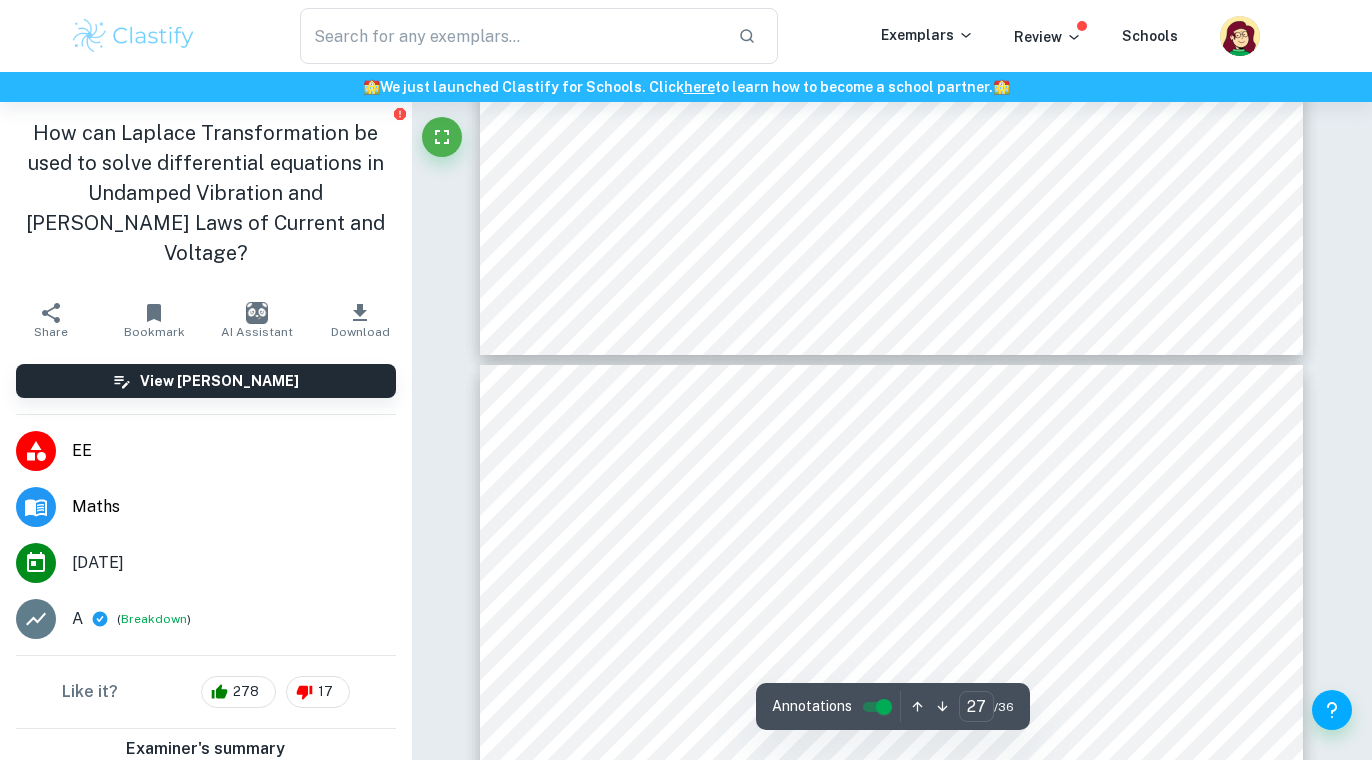 type on "26" 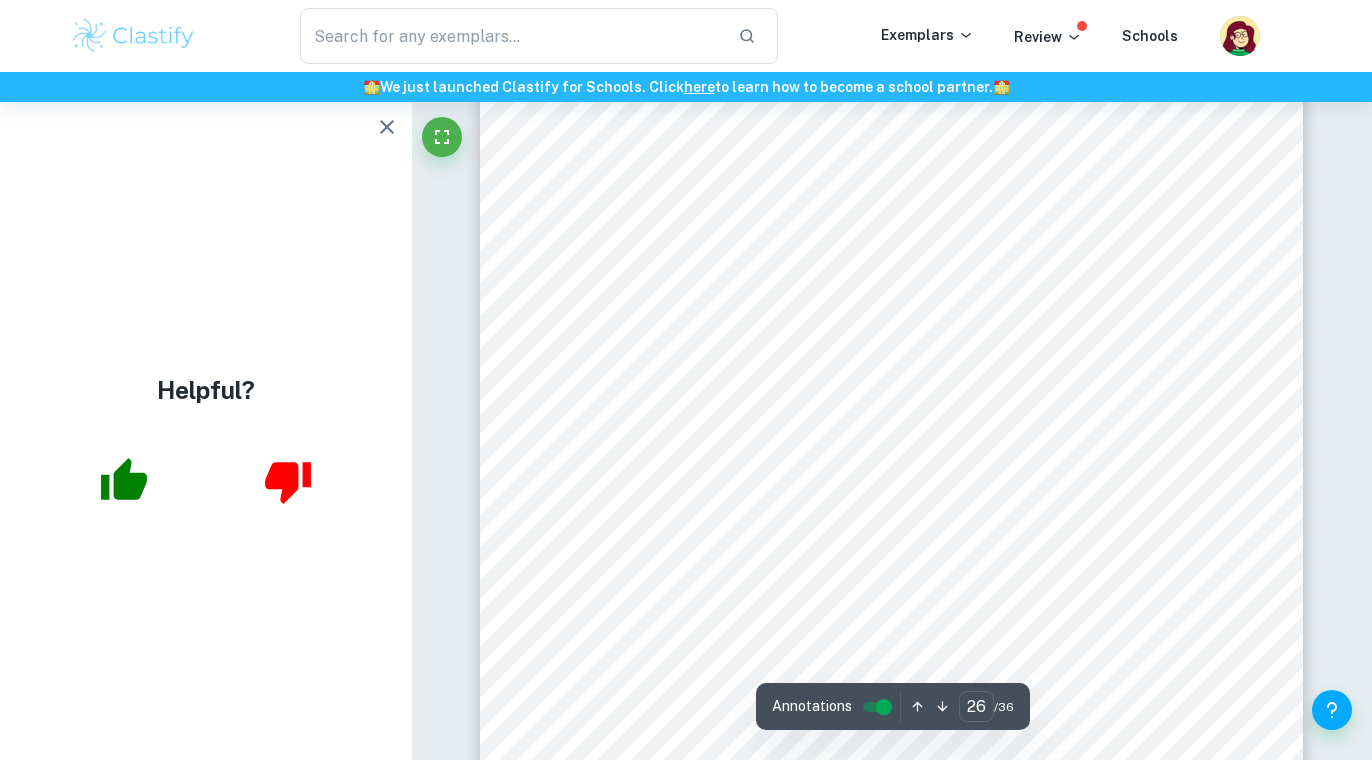 scroll, scrollTop: 29594, scrollLeft: 0, axis: vertical 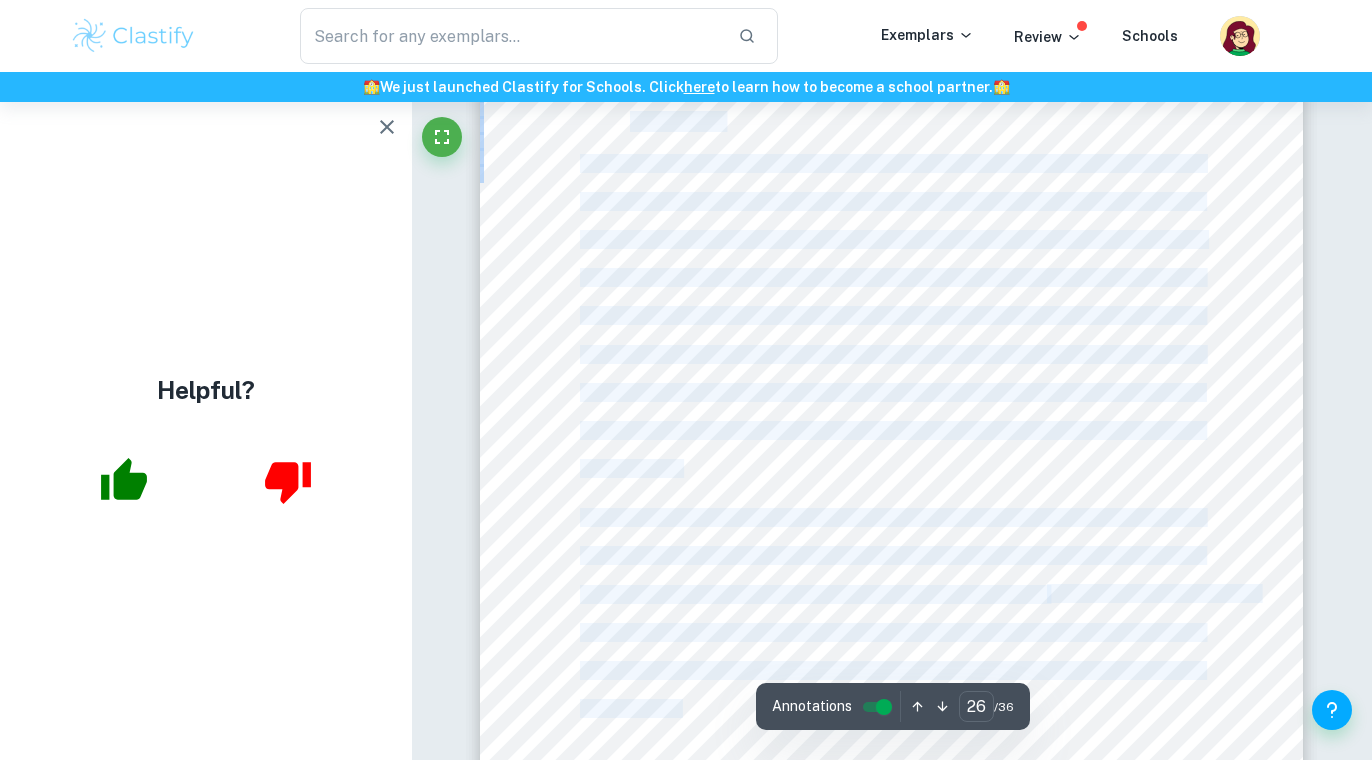 drag, startPoint x: 632, startPoint y: 121, endPoint x: 681, endPoint y: 710, distance: 591.03467 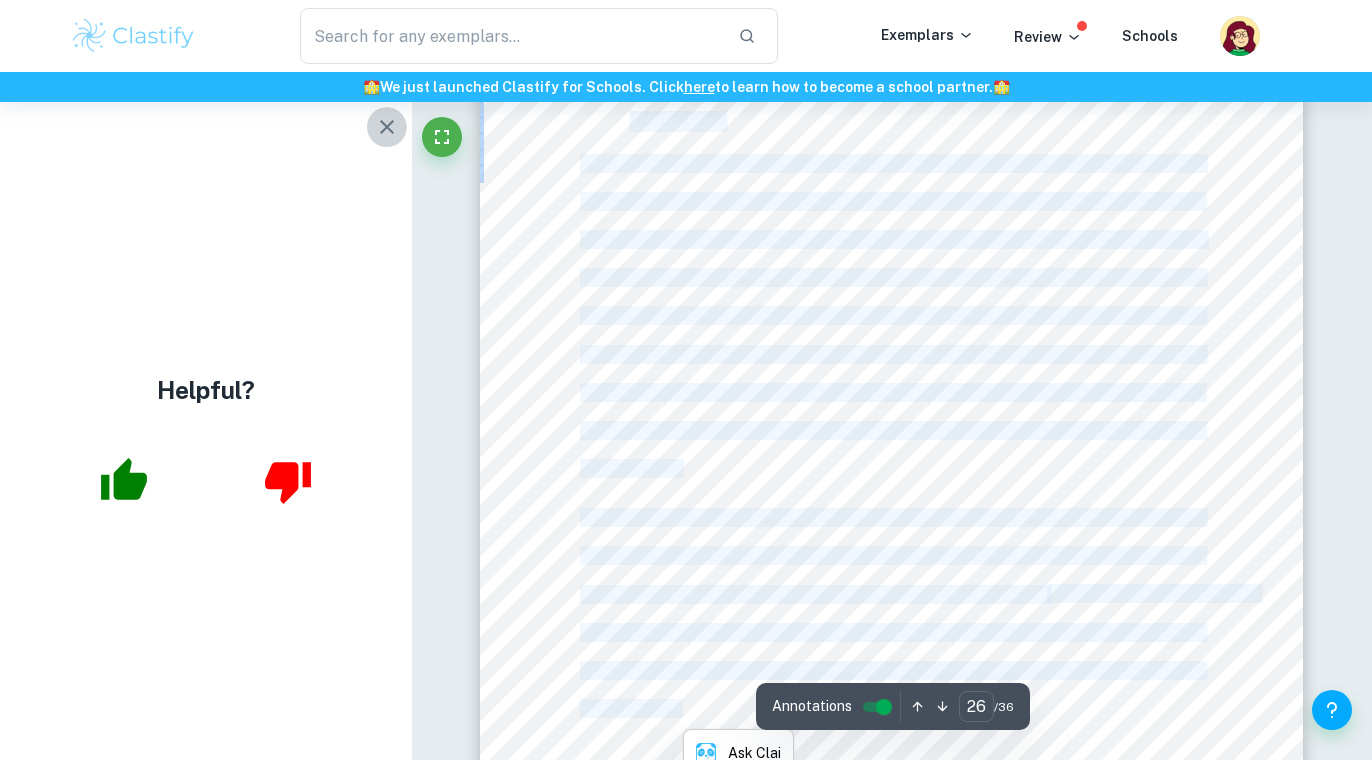 click 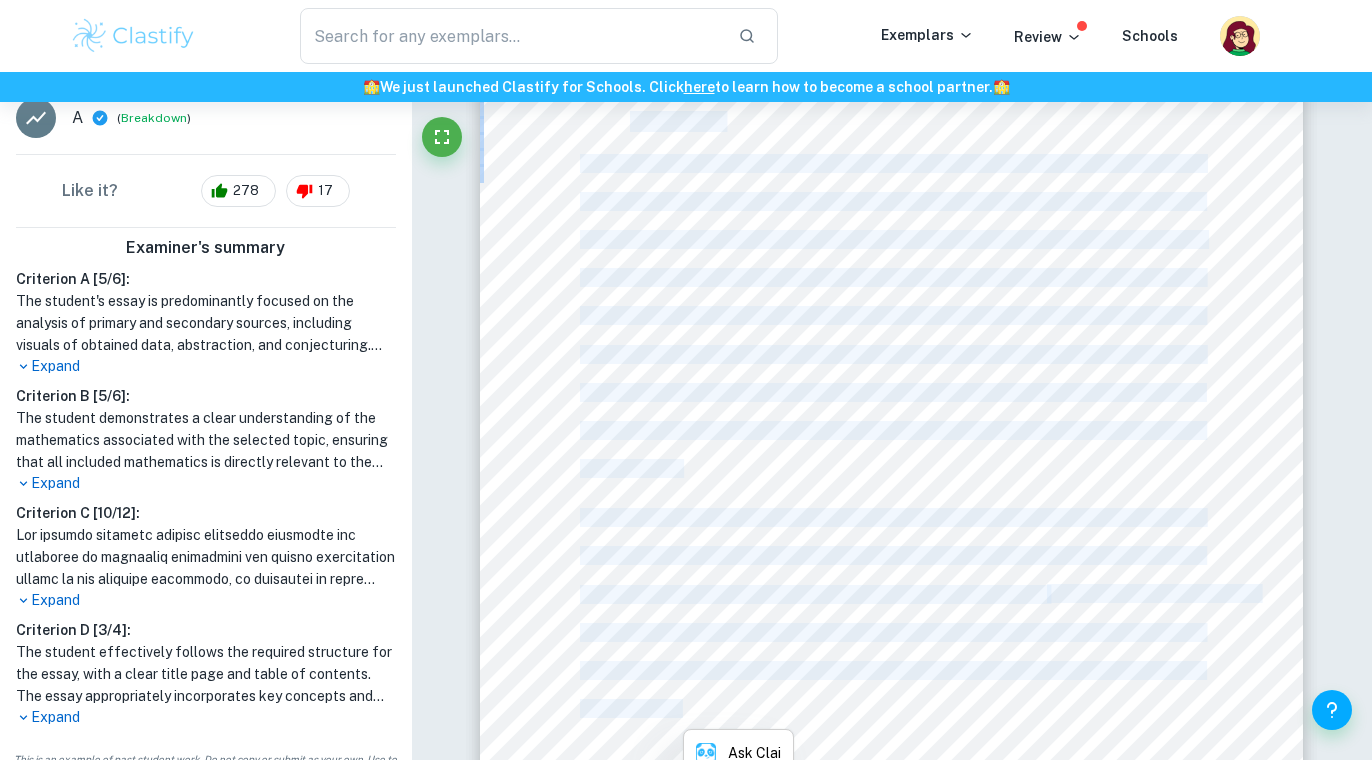 scroll, scrollTop: 500, scrollLeft: 0, axis: vertical 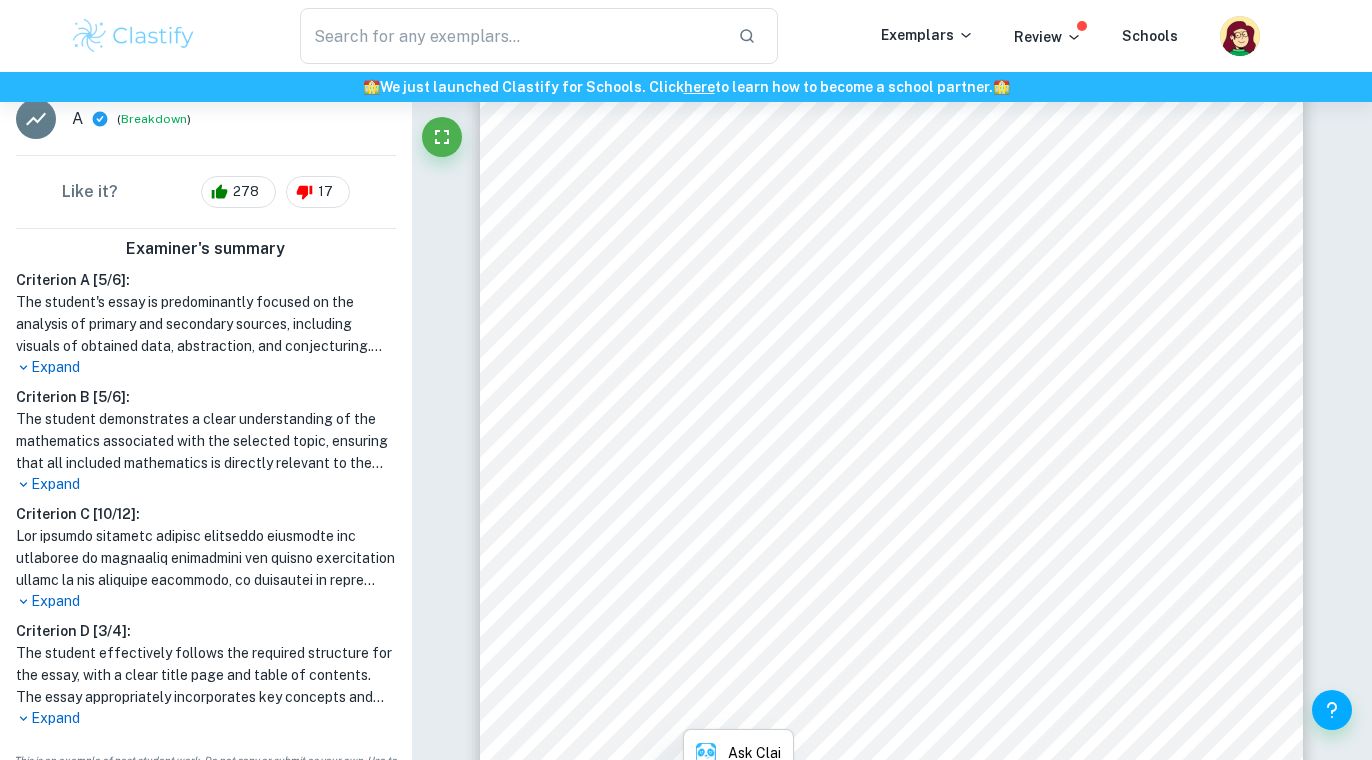 click on "Expand" at bounding box center (206, 718) 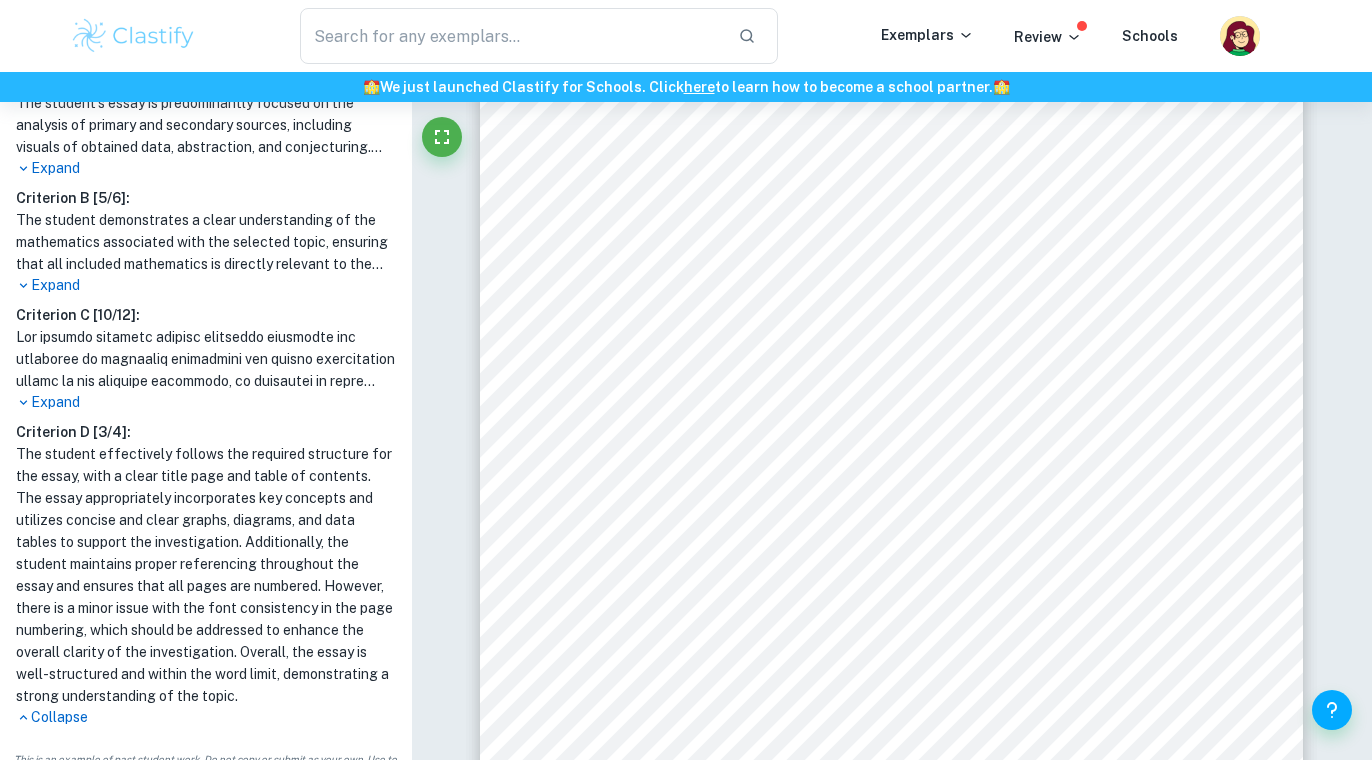 scroll, scrollTop: 698, scrollLeft: 0, axis: vertical 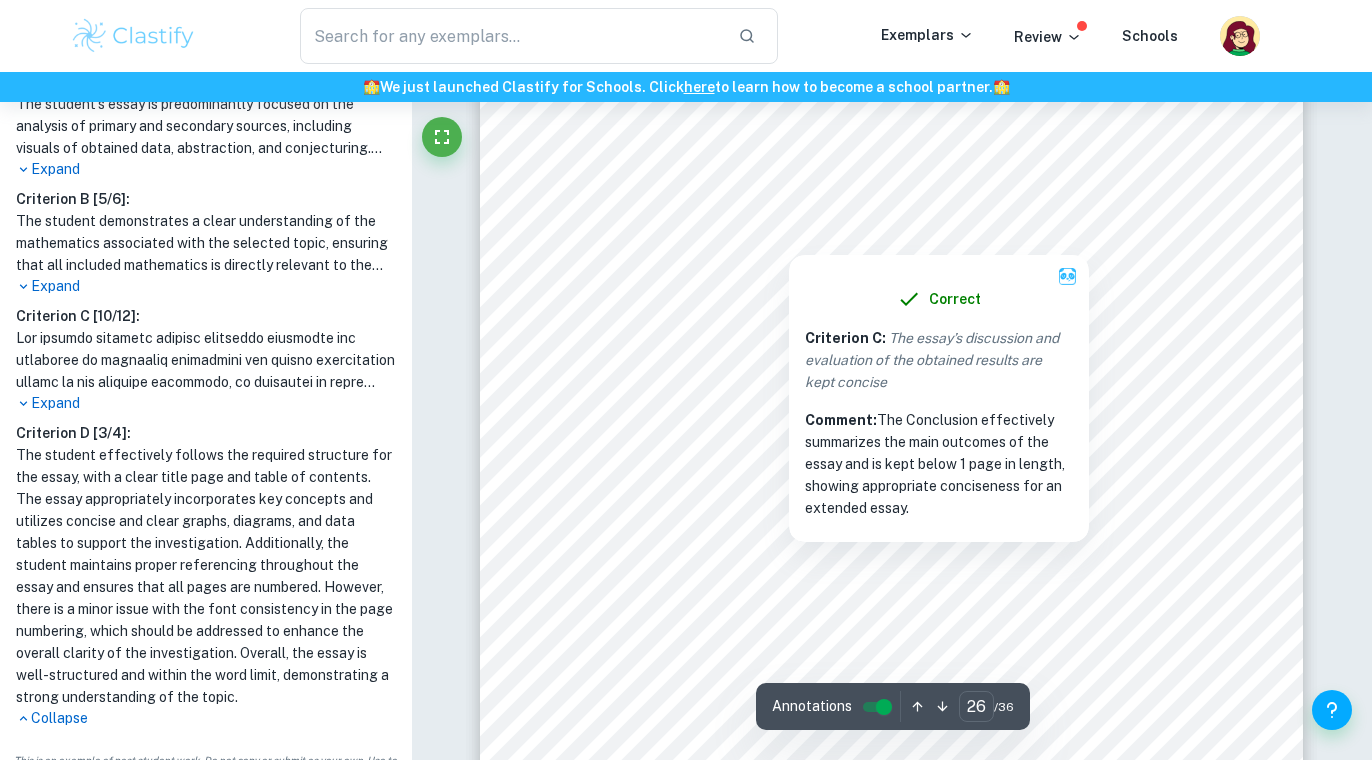 click on "Criterion C :   The essay’s discussion and evaluation of the obtained results are kept concise" at bounding box center (939, 360) 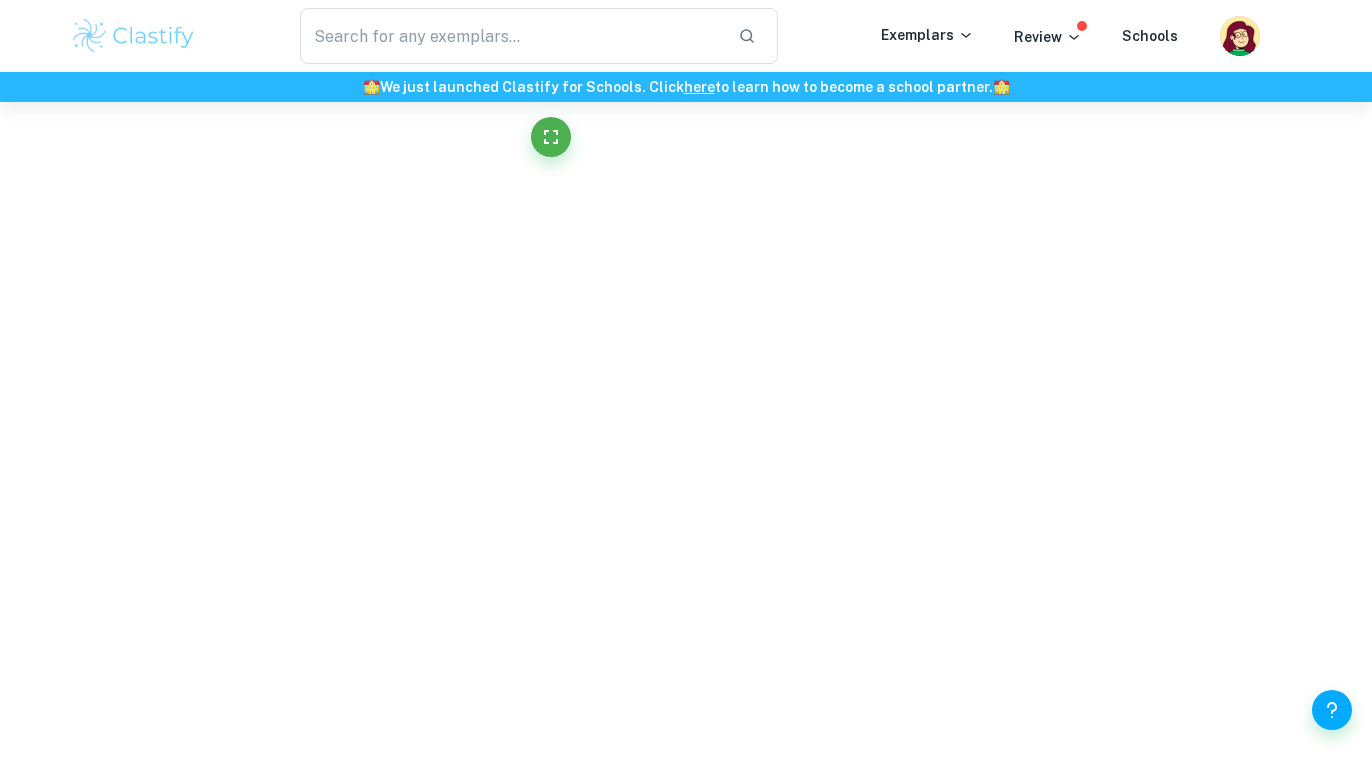 scroll, scrollTop: 29376, scrollLeft: 0, axis: vertical 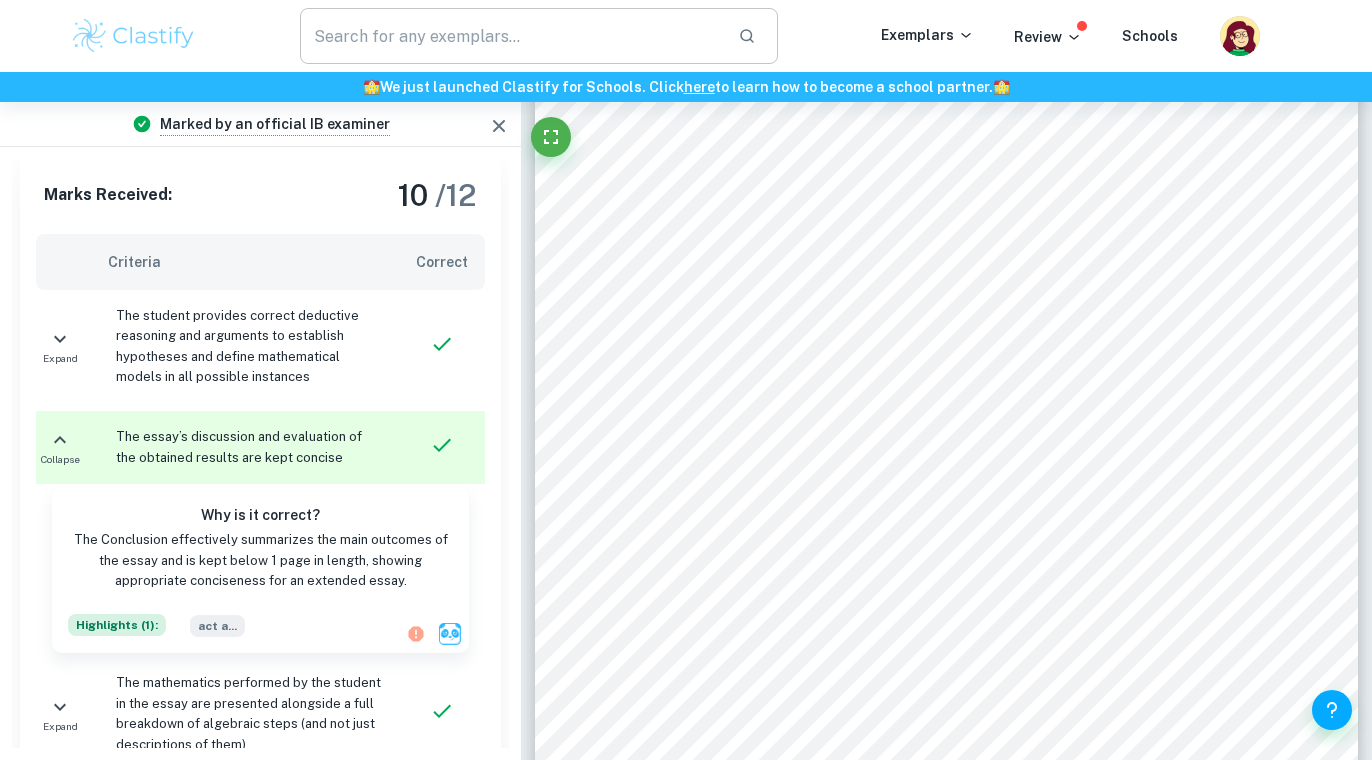 type on "26" 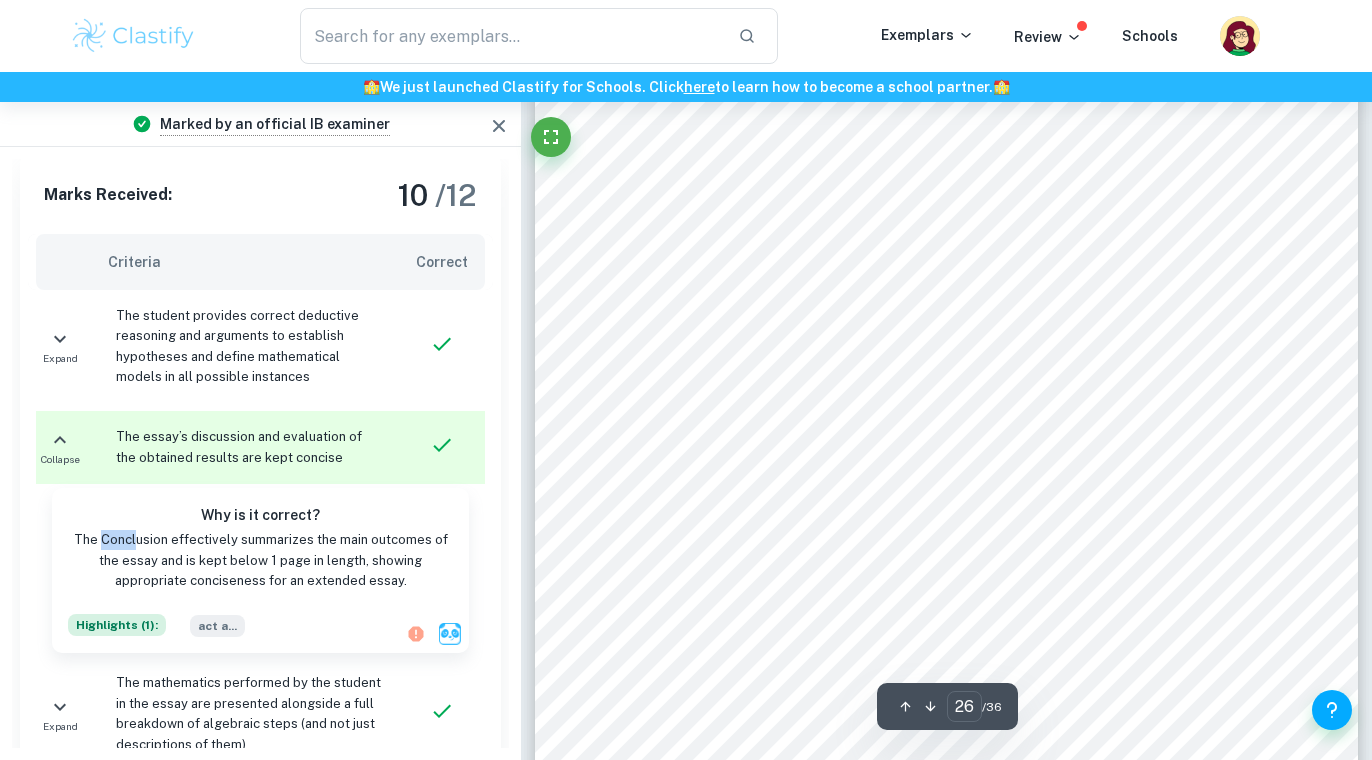 scroll, scrollTop: 29532, scrollLeft: 0, axis: vertical 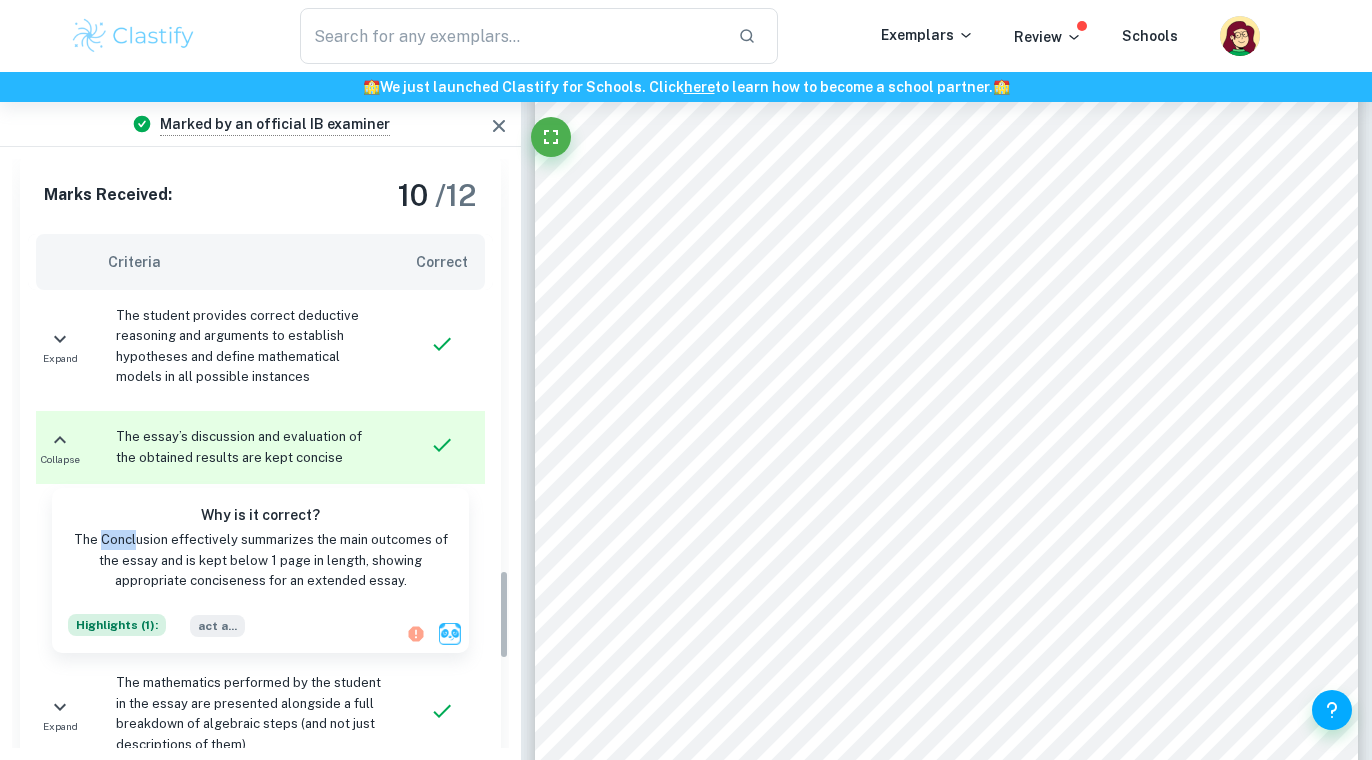 click 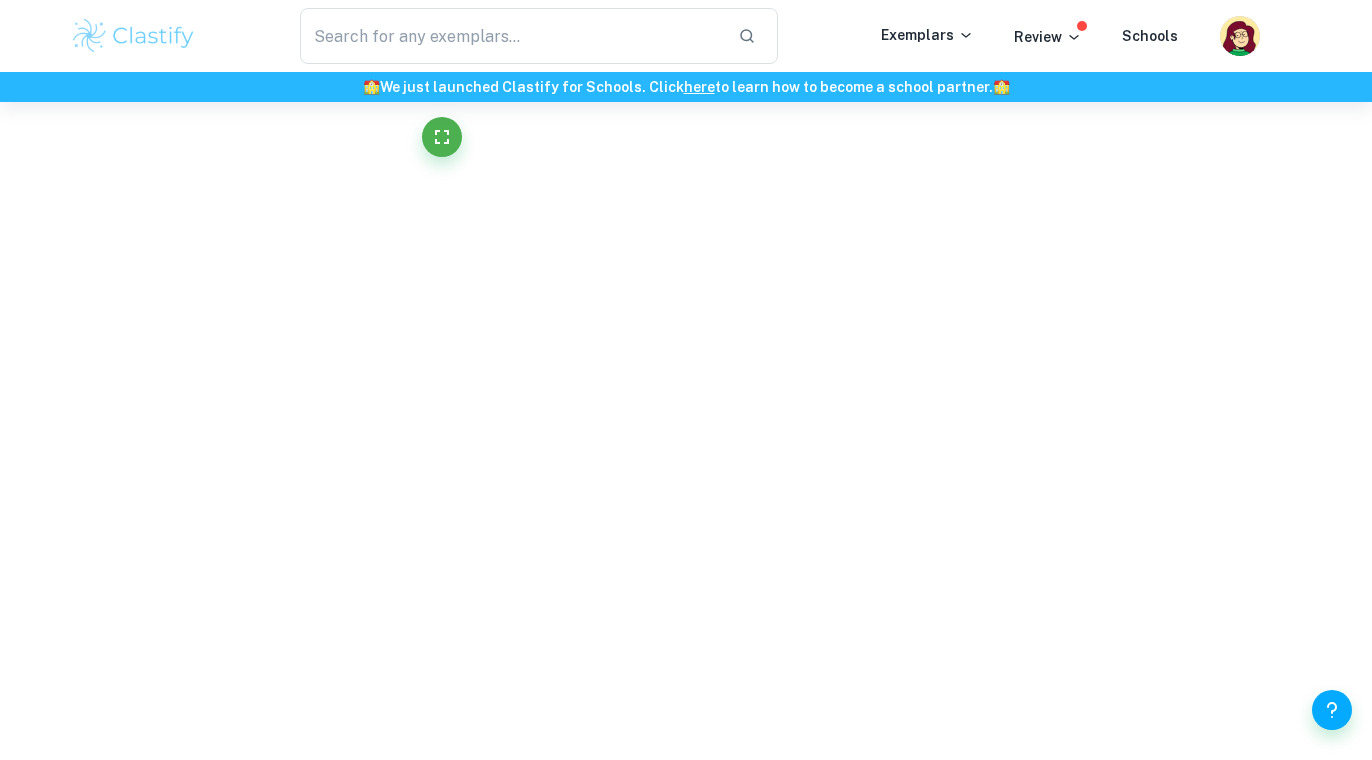 scroll, scrollTop: 29376, scrollLeft: 0, axis: vertical 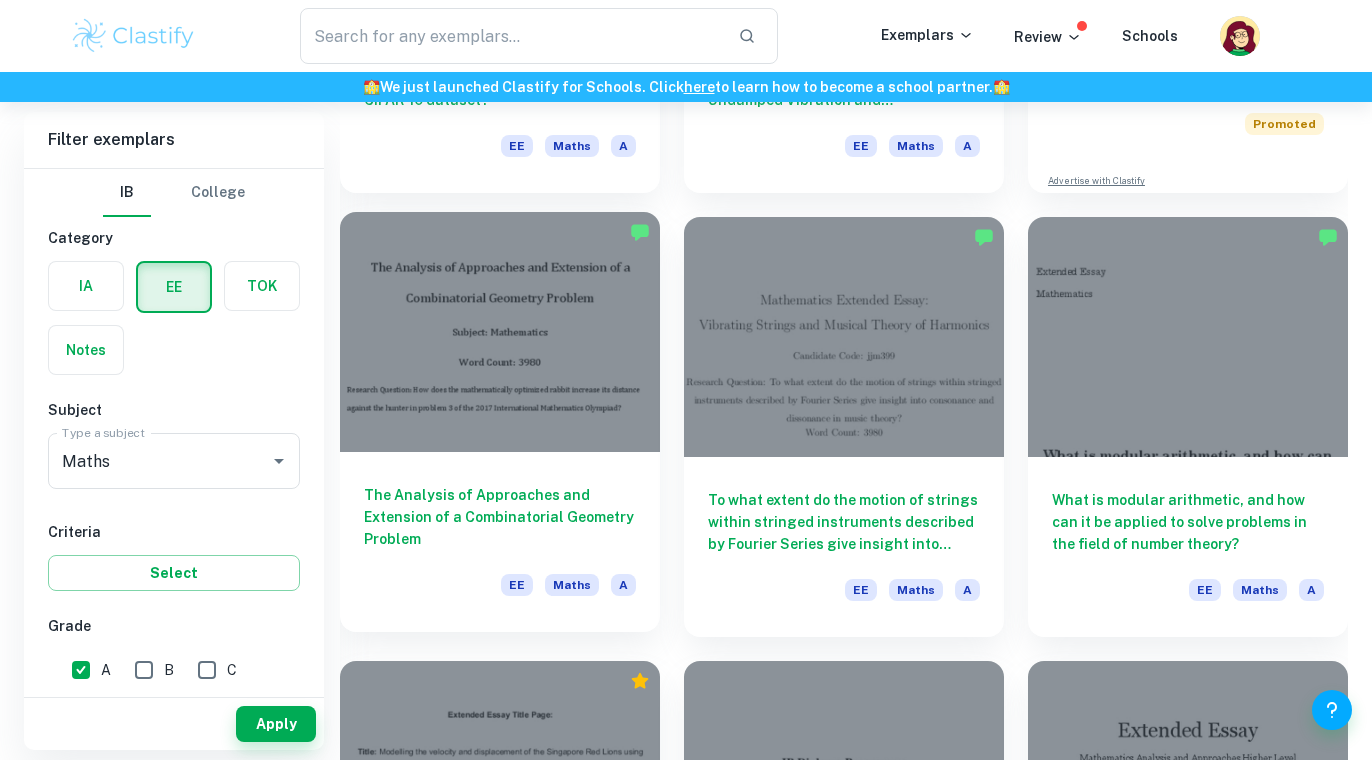 click on "The Analysis of Approaches and Extension of a Combinatorial Geometry Problem" at bounding box center (500, 517) 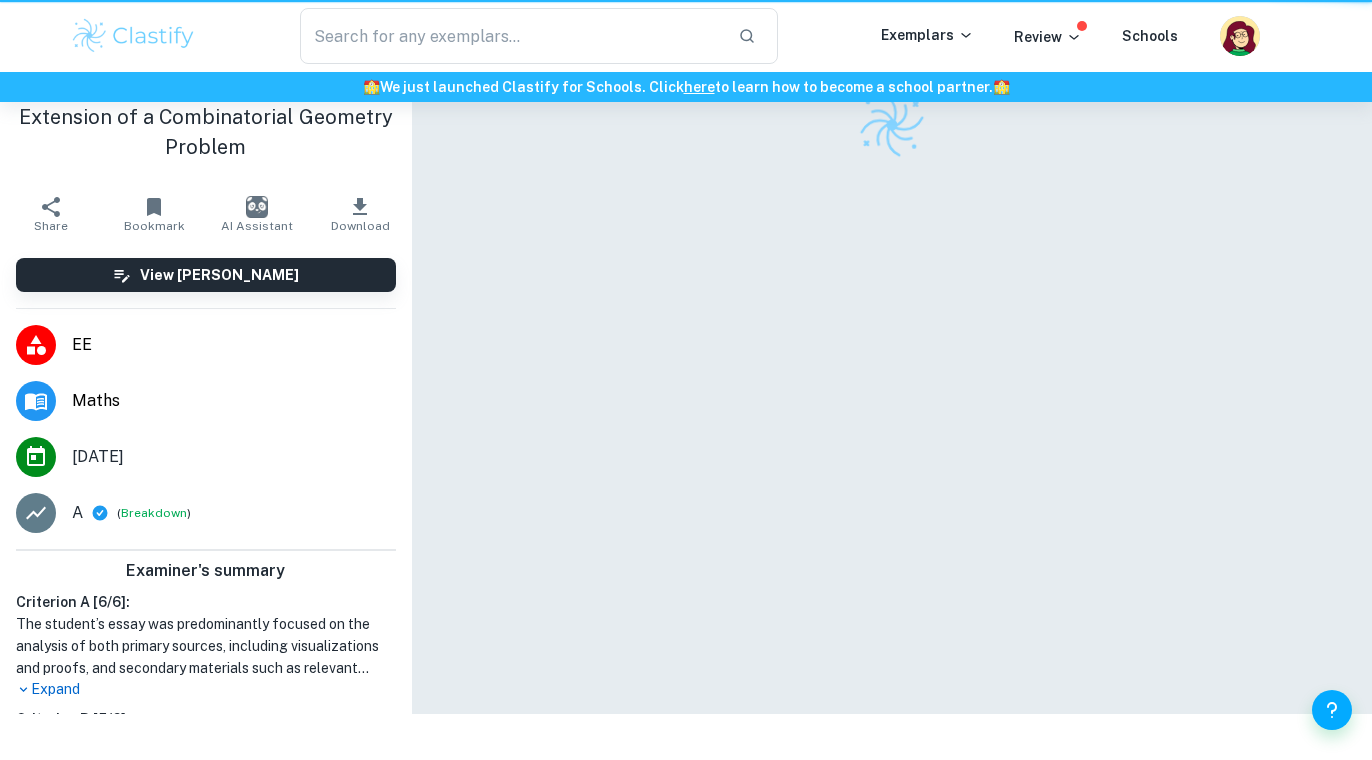 scroll, scrollTop: 0, scrollLeft: 0, axis: both 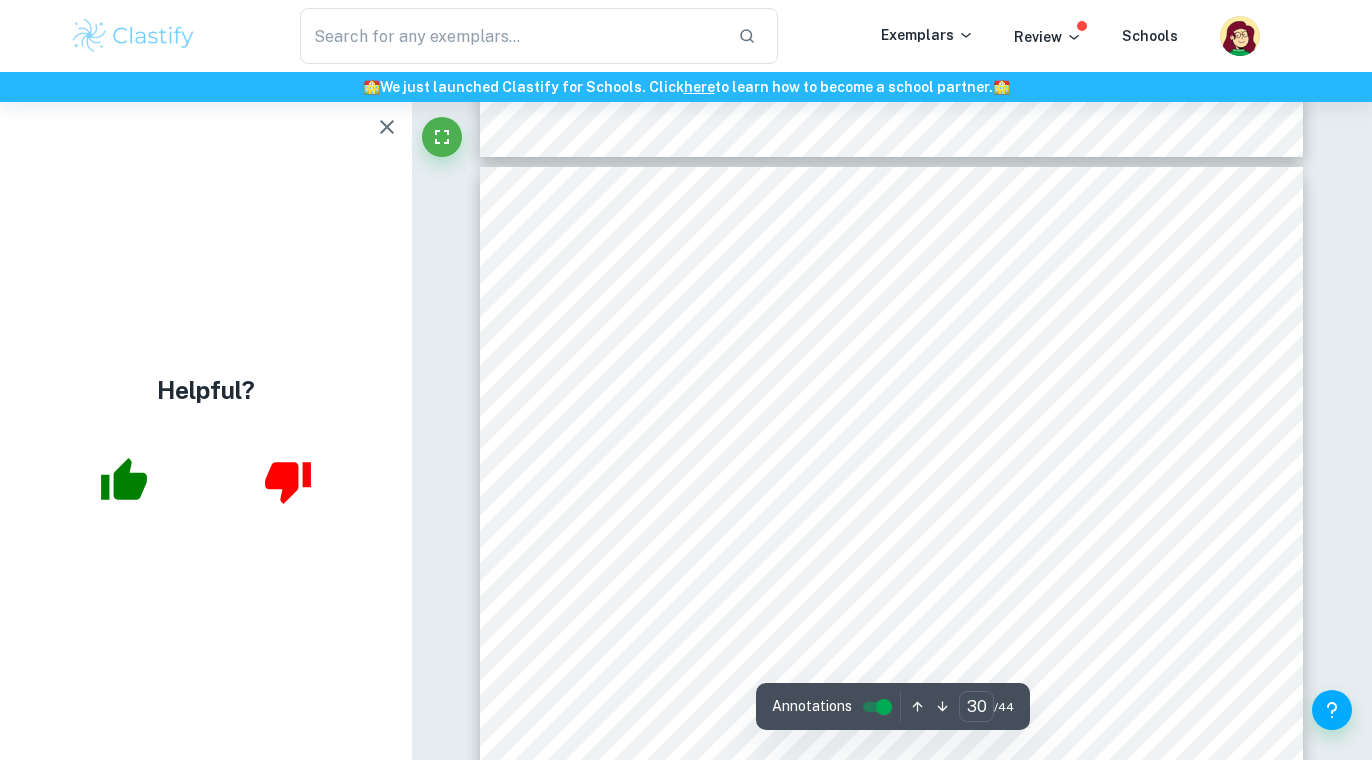 click 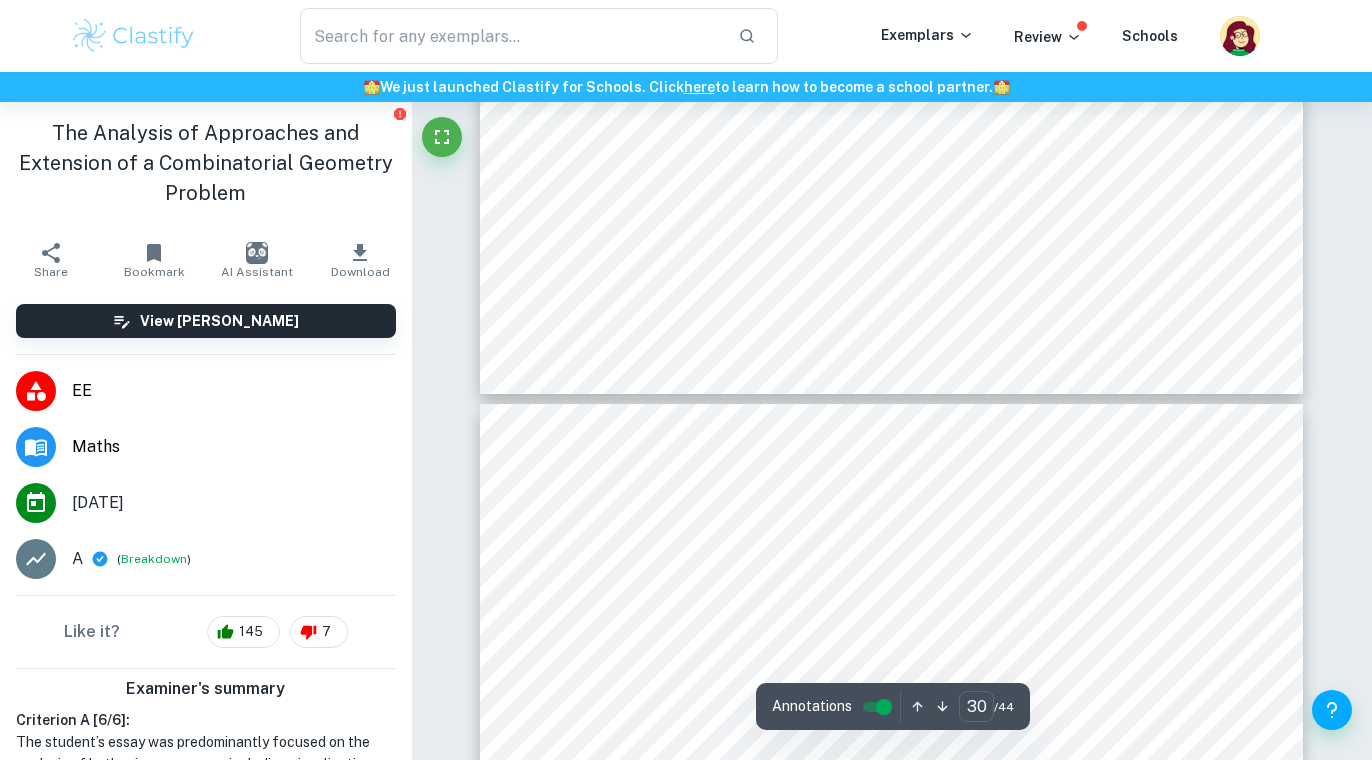 type on "29" 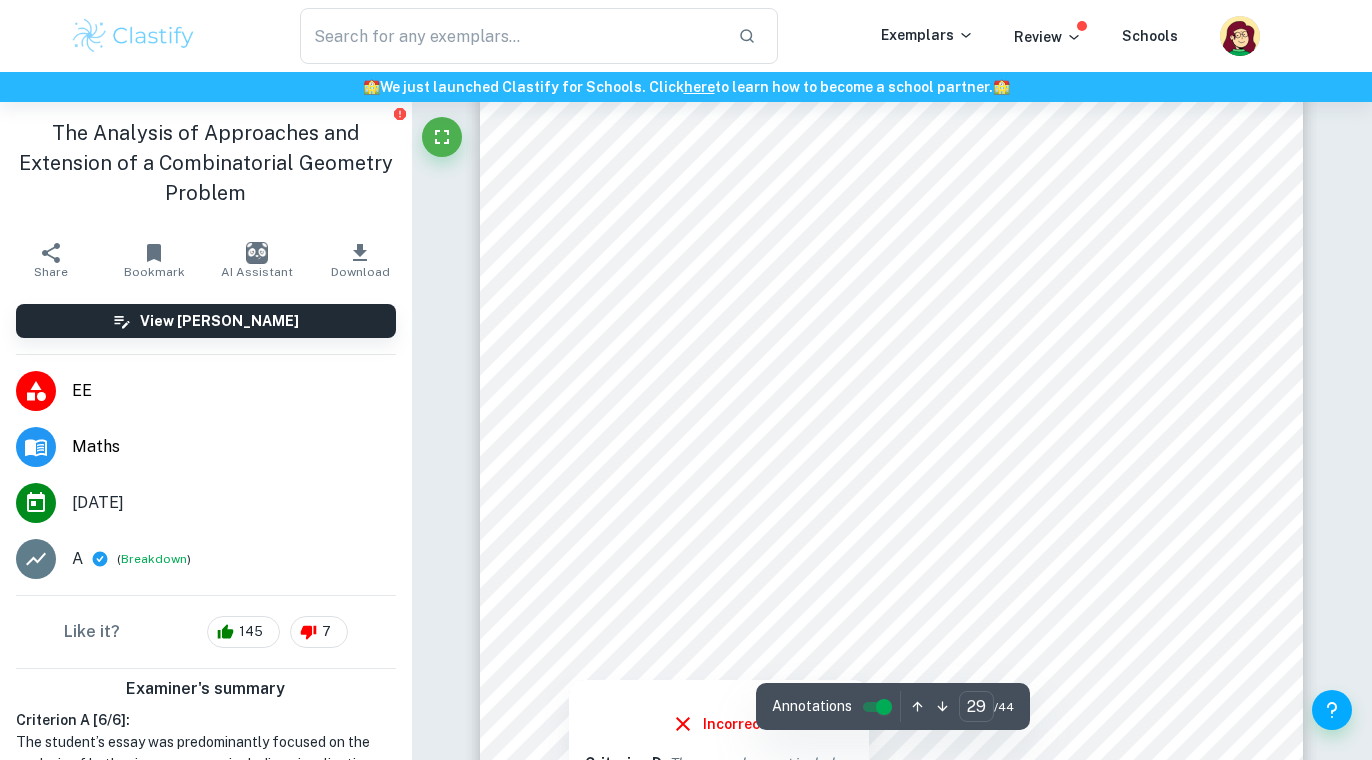 scroll, scrollTop: 30191, scrollLeft: 0, axis: vertical 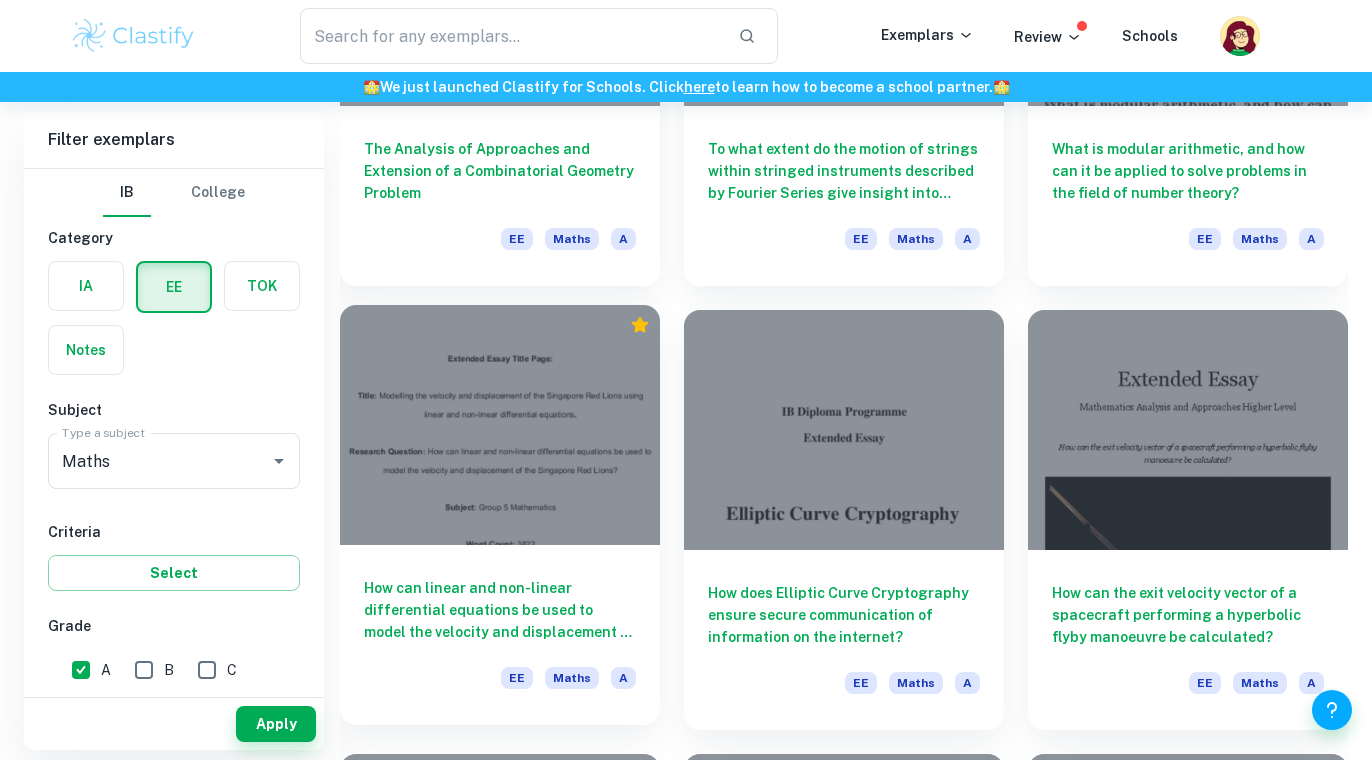 click on "How can linear and non-linear differential equations be used to model the velocity and displacement of the Singapore Red Lions?" at bounding box center [500, 610] 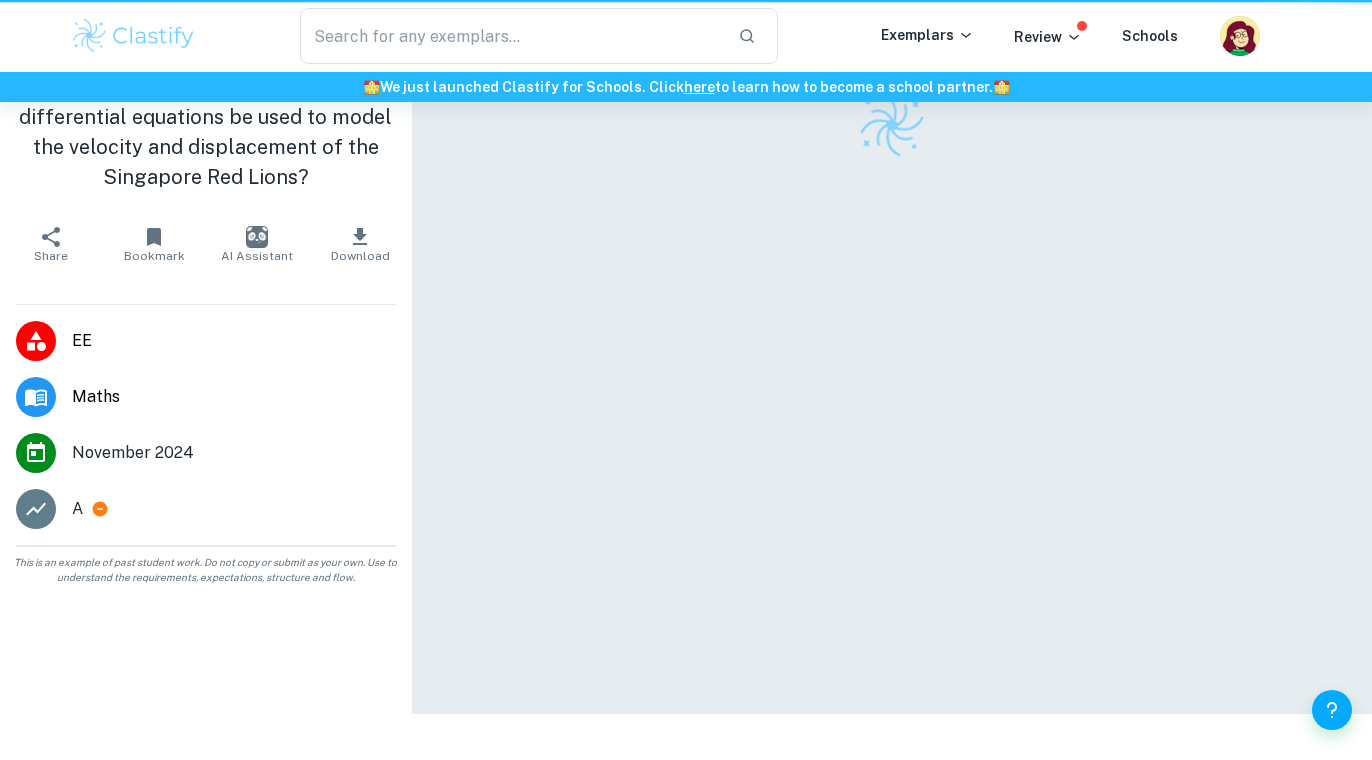 scroll, scrollTop: 0, scrollLeft: 0, axis: both 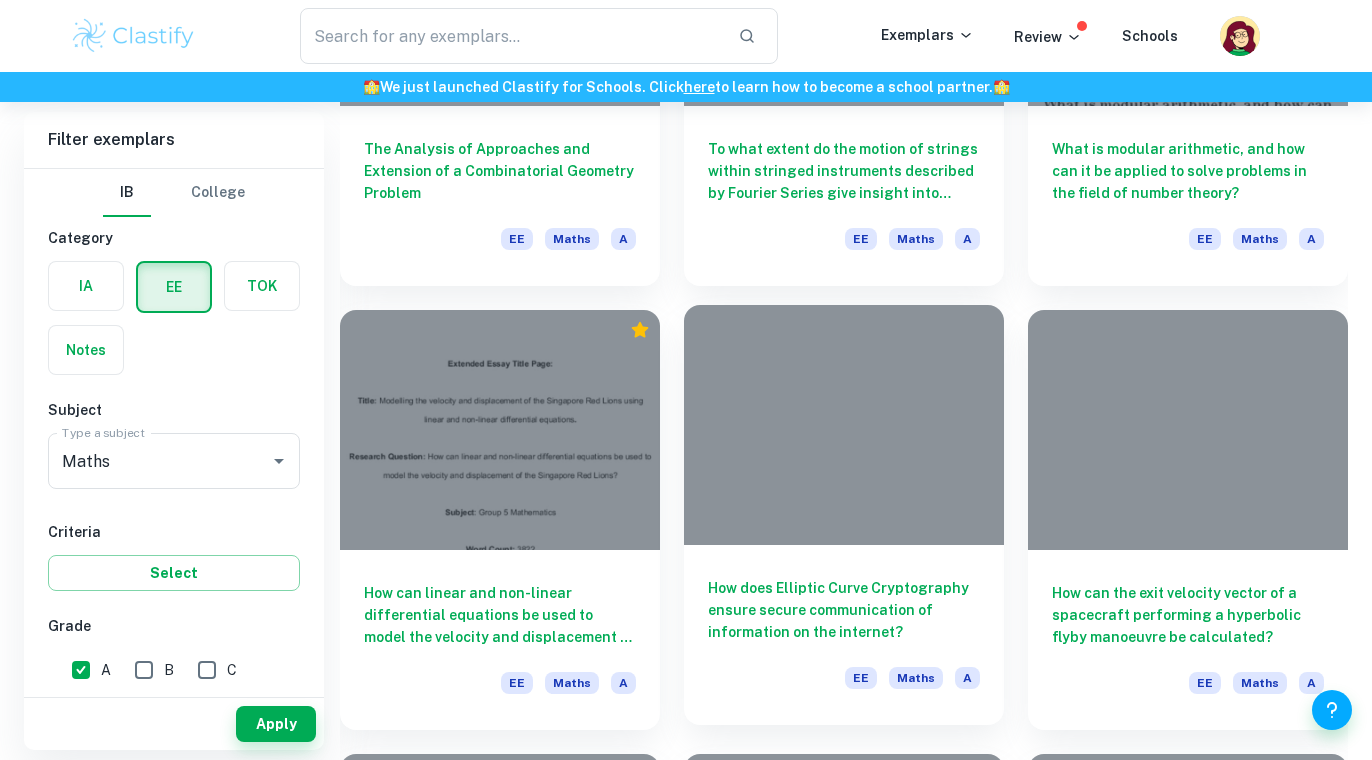 click on "How does Elliptic Curve Cryptography ensure secure communication of information on the internet?" at bounding box center [844, 610] 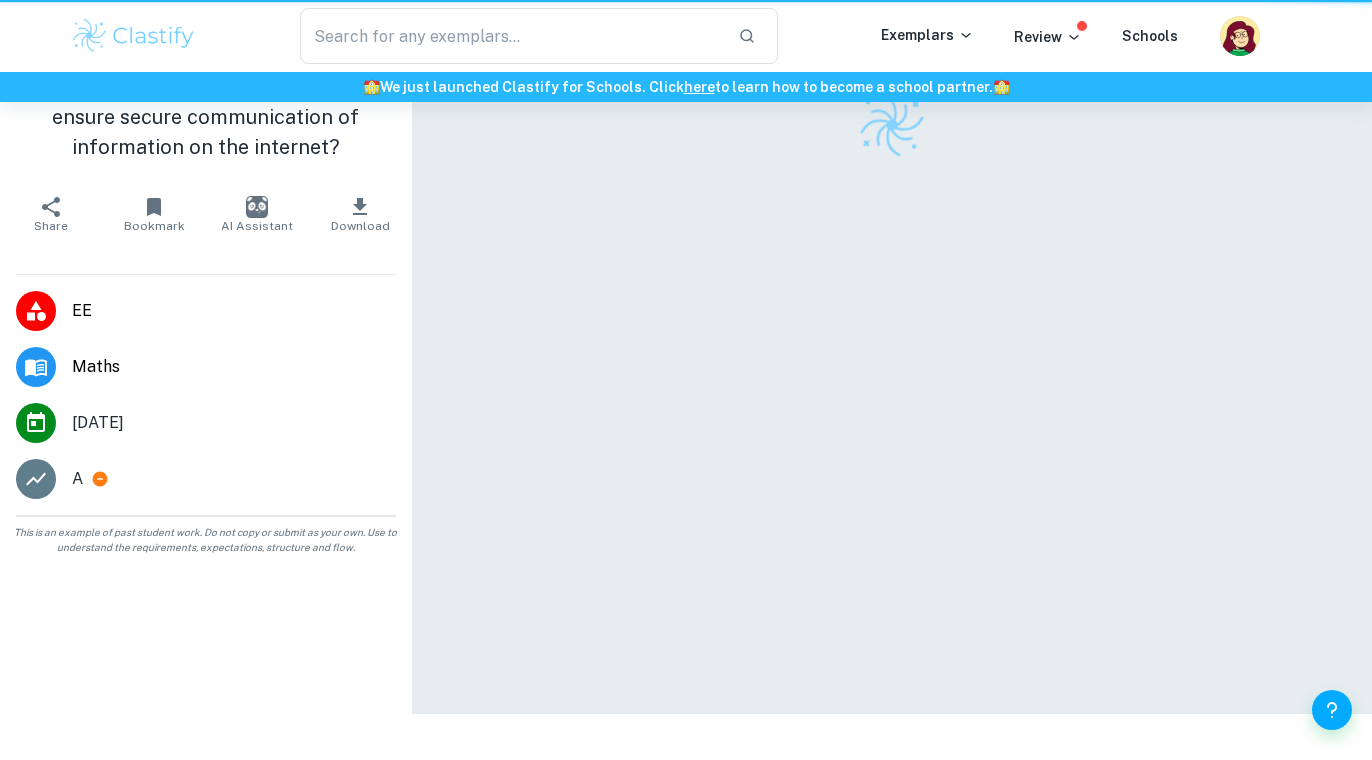 scroll, scrollTop: 0, scrollLeft: 0, axis: both 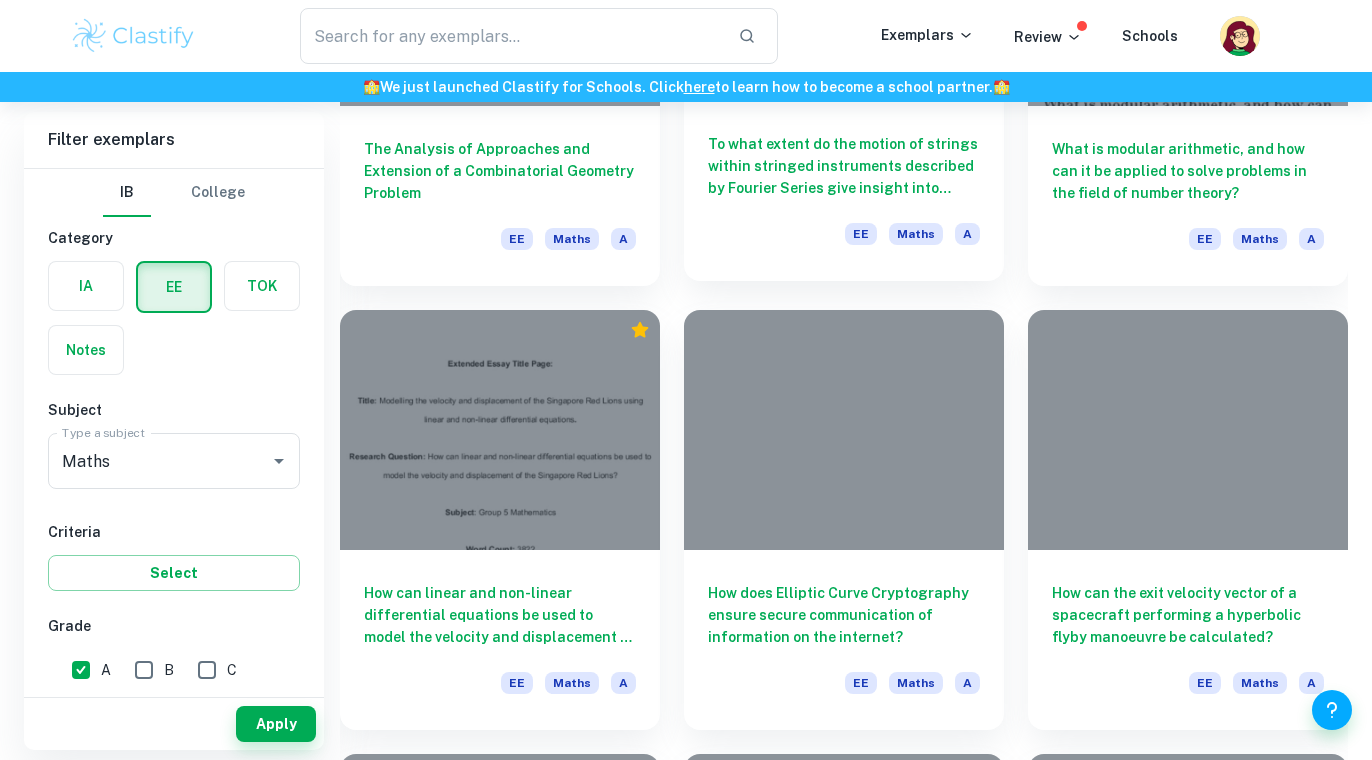 click on "To what extent do the motion of strings within stringed instruments described by Fourier Series give insight into consonance and dissonance in music theory?" at bounding box center [844, 166] 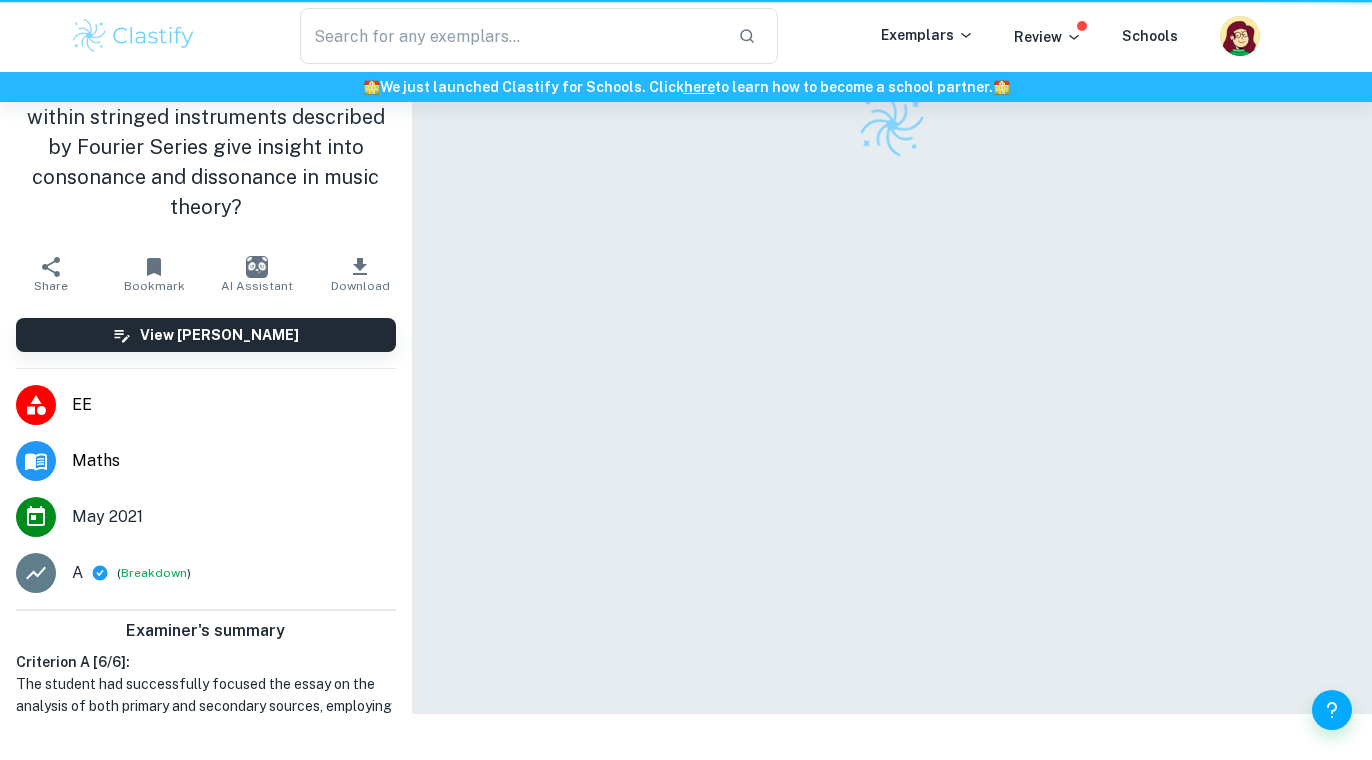 scroll, scrollTop: 0, scrollLeft: 0, axis: both 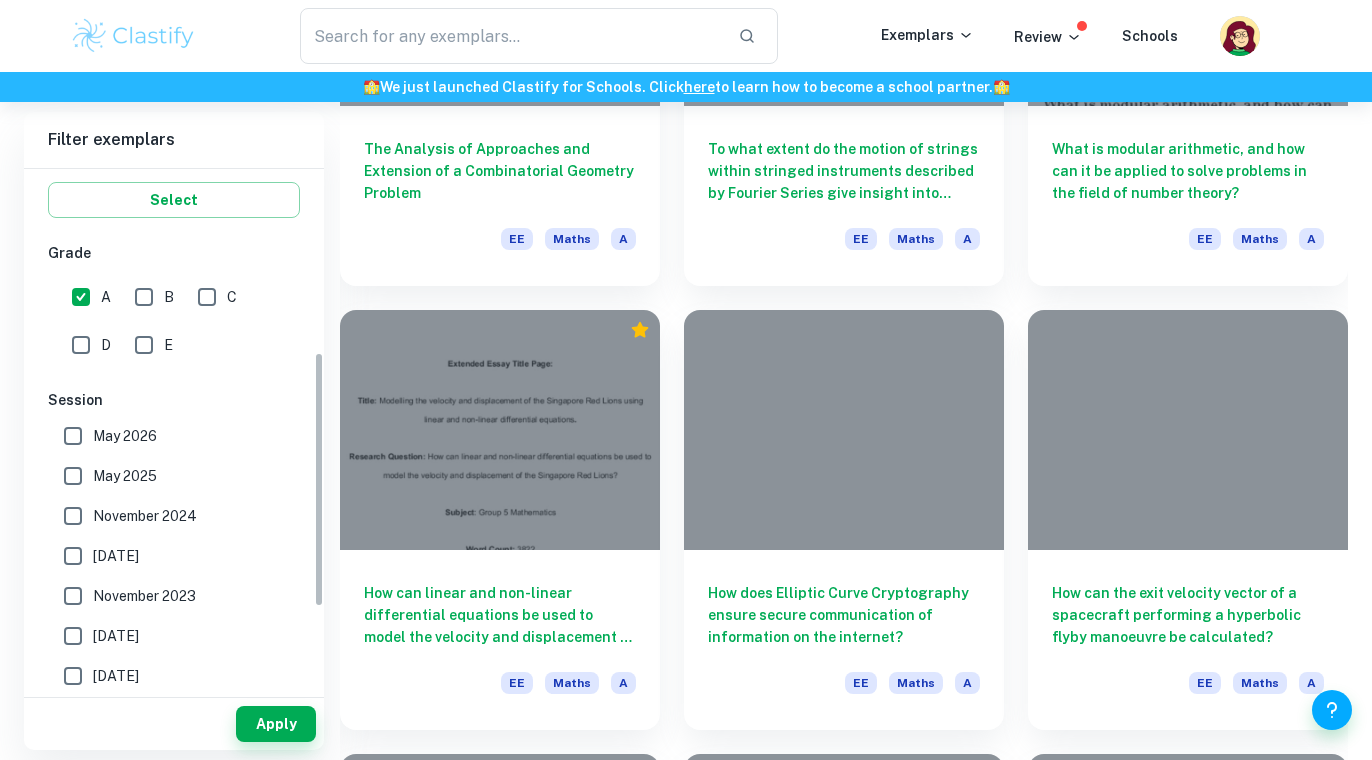 click on "[DATE]" at bounding box center (116, 636) 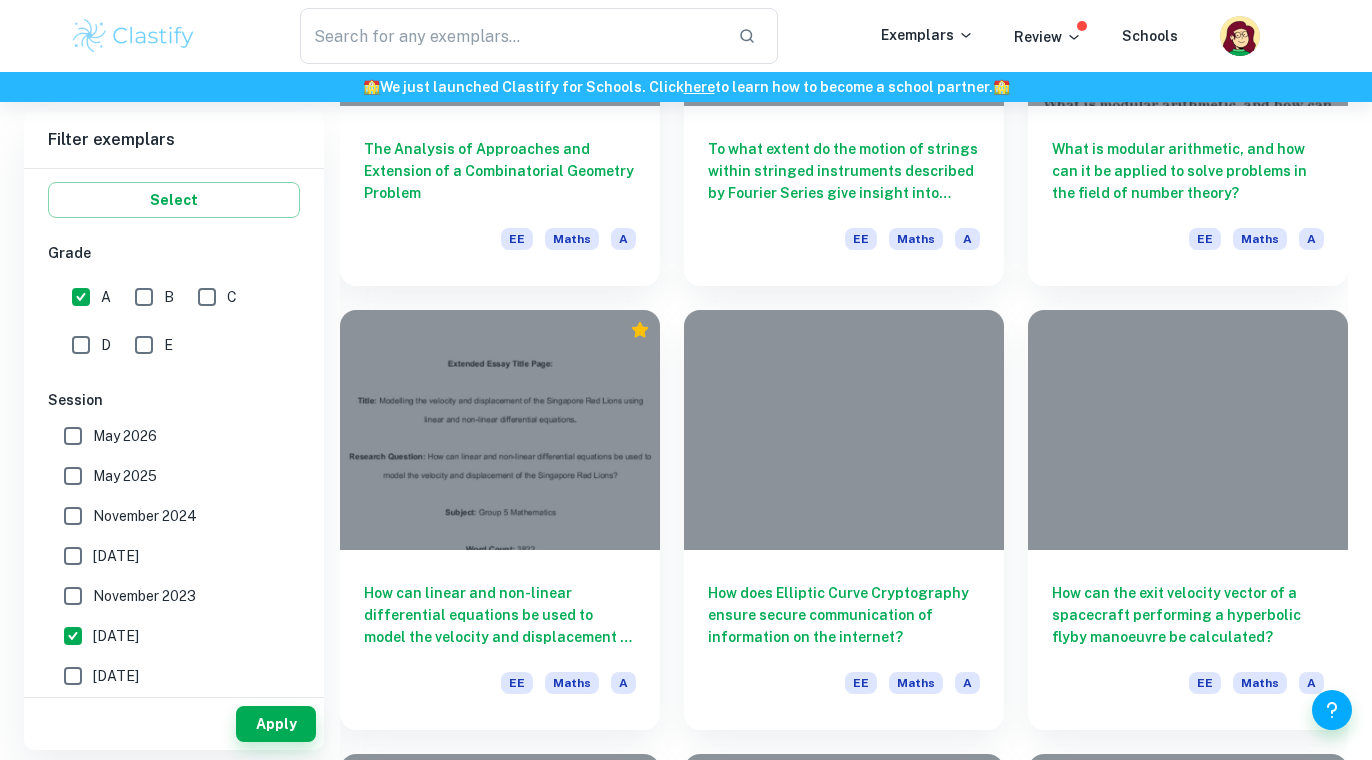 click on "November 2023" at bounding box center (168, 596) 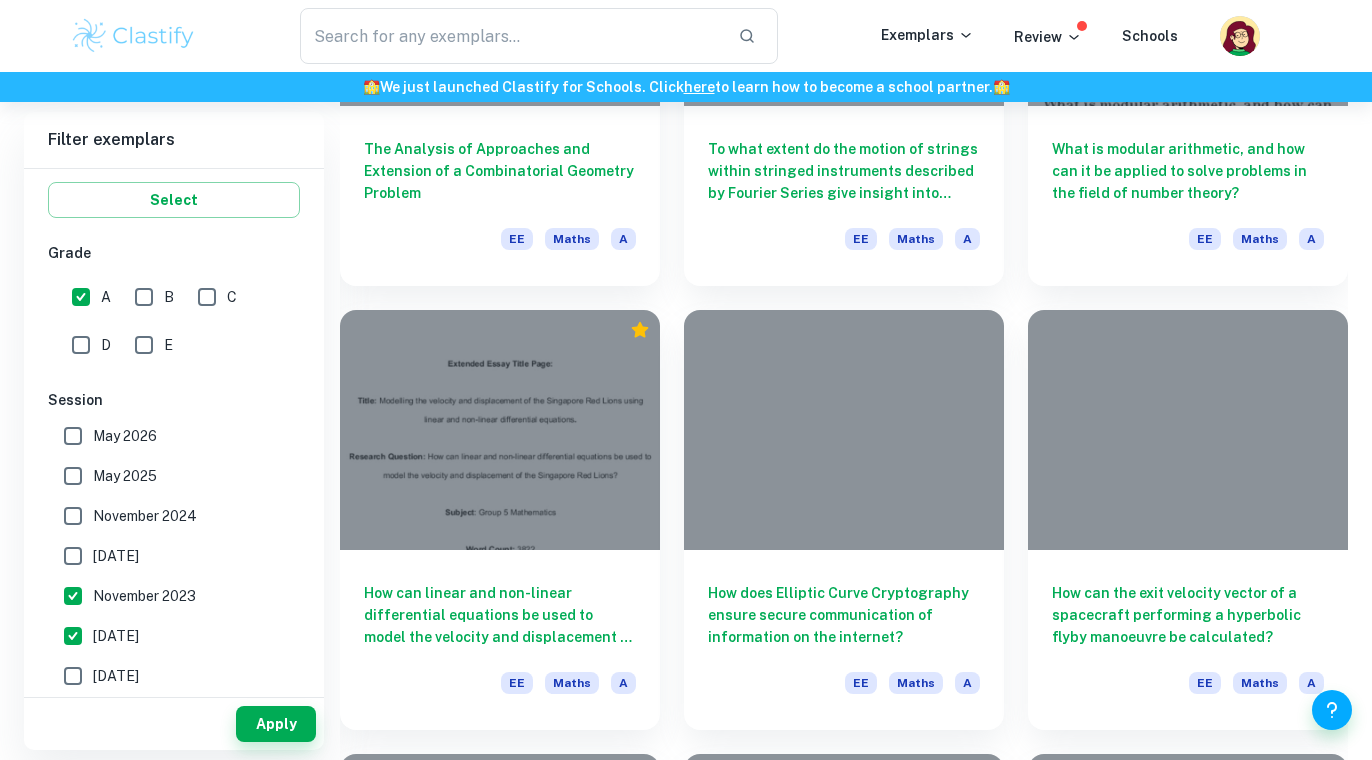 click on "[DATE]" at bounding box center [116, 556] 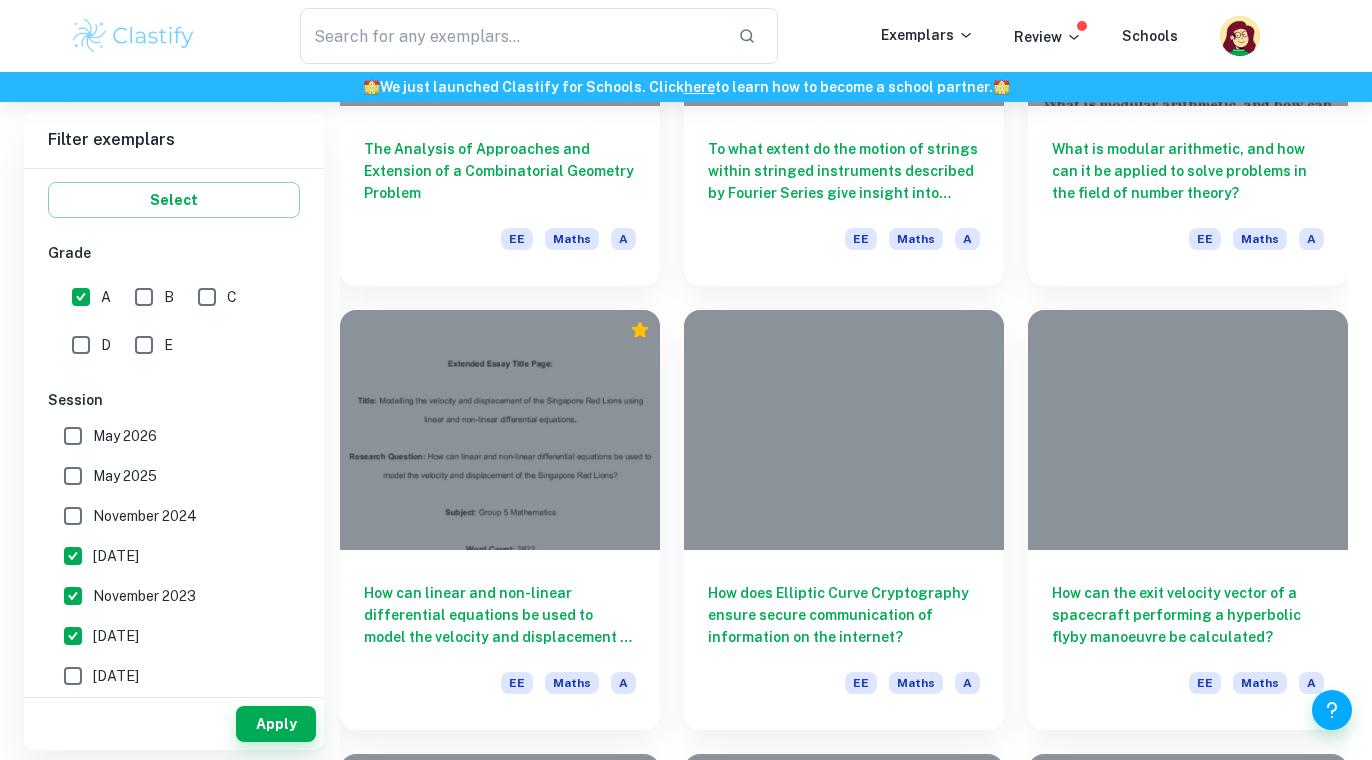 click on "November 2024" at bounding box center [145, 516] 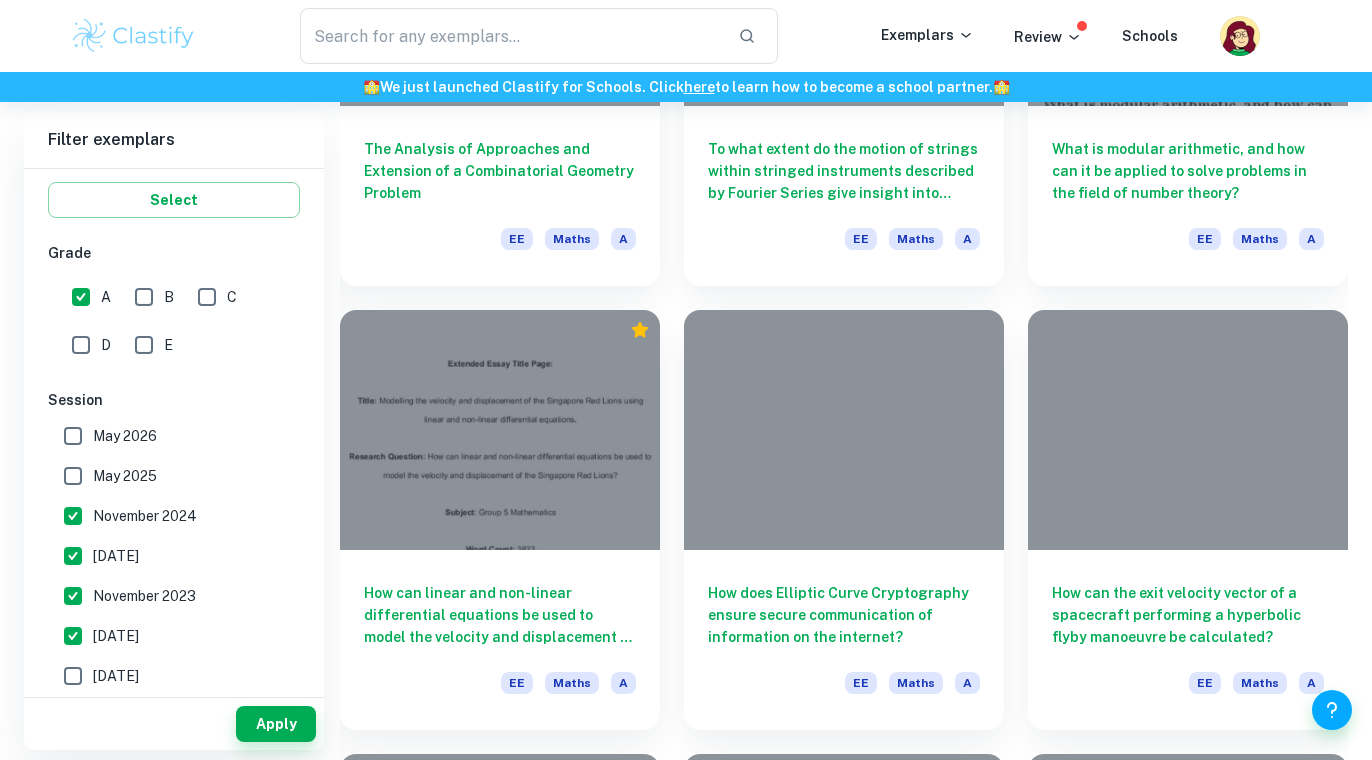 click on "May 2025" at bounding box center [125, 476] 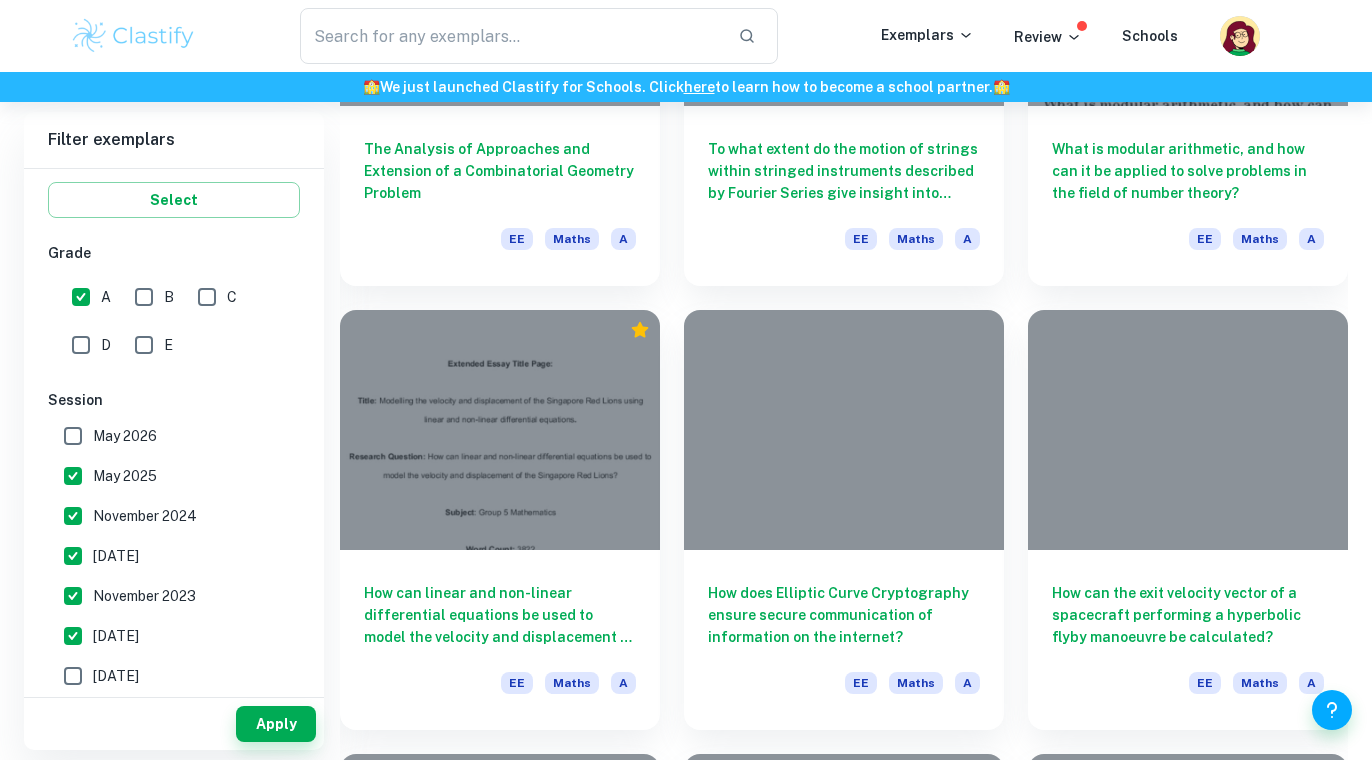 click on "May 2026" at bounding box center (125, 436) 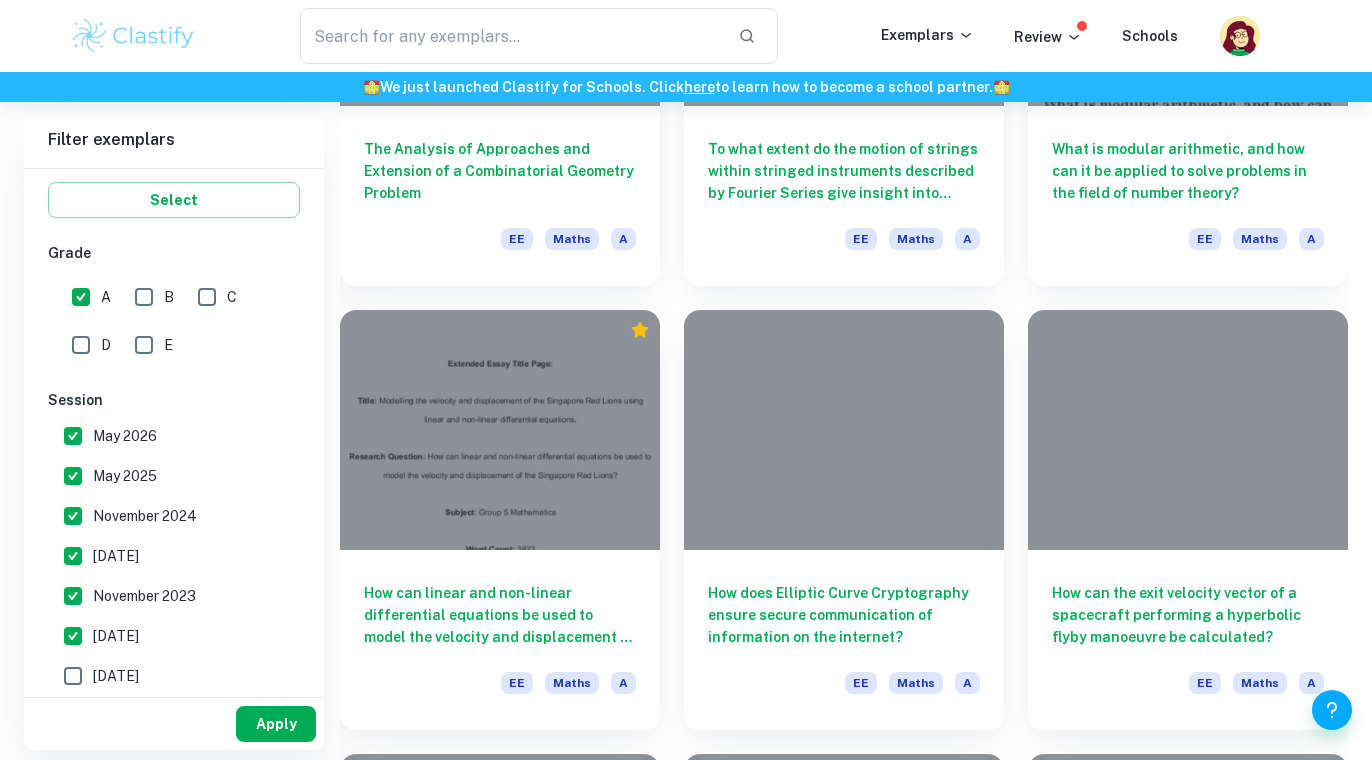 click on "Apply" at bounding box center (276, 724) 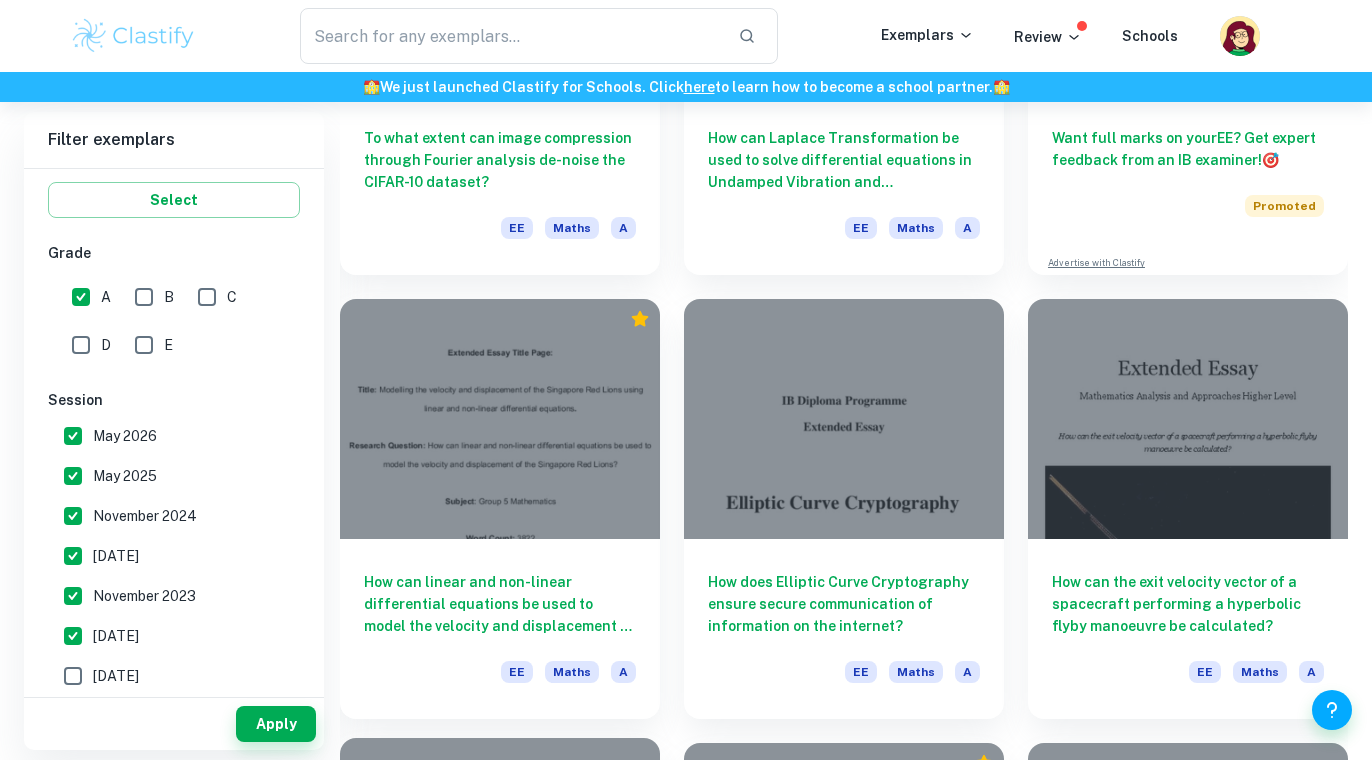 scroll, scrollTop: 404, scrollLeft: 0, axis: vertical 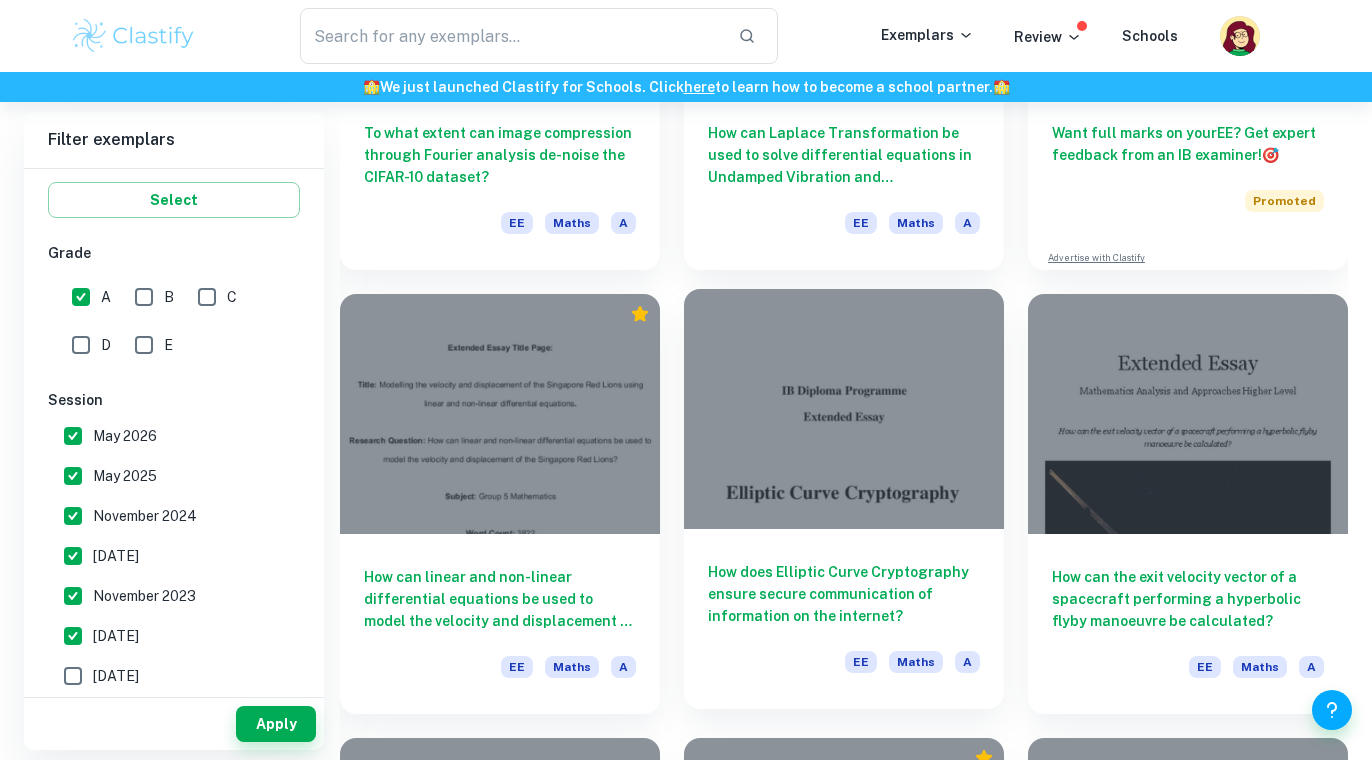 click on "How does Elliptic Curve Cryptography ensure secure communication of information on the internet? EE Maths A" at bounding box center (844, 619) 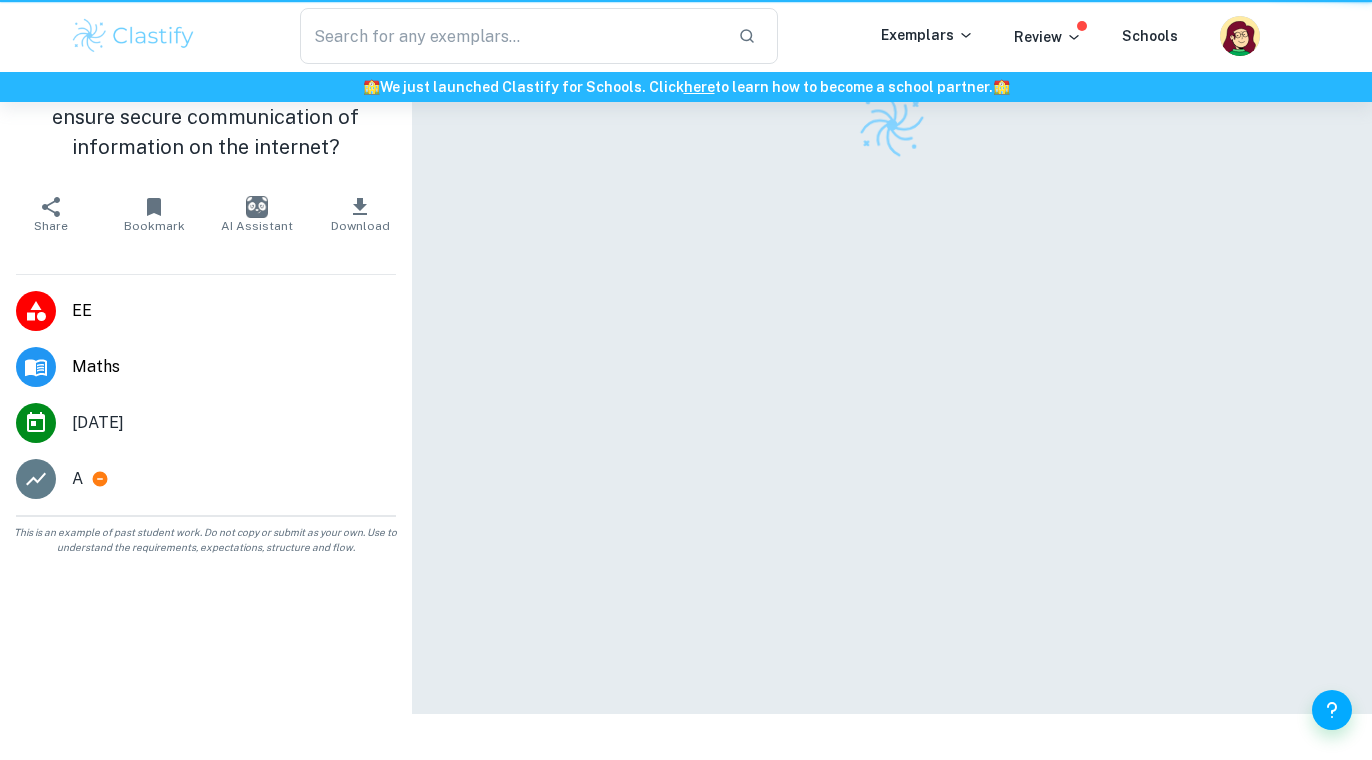scroll, scrollTop: 0, scrollLeft: 0, axis: both 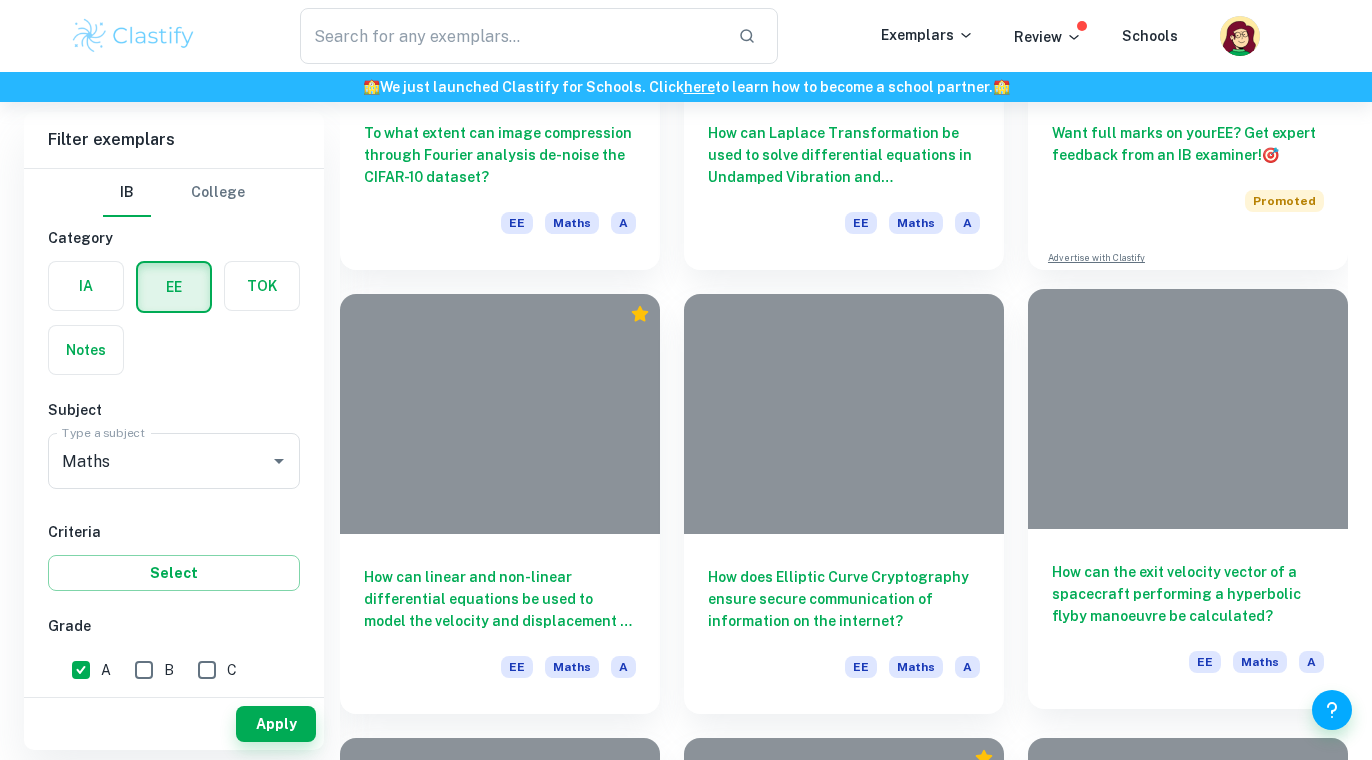 click on "How can the exit velocity vector of a spacecraft performing a hyperbolic flyby manoeuvre be calculated?" at bounding box center (1188, 594) 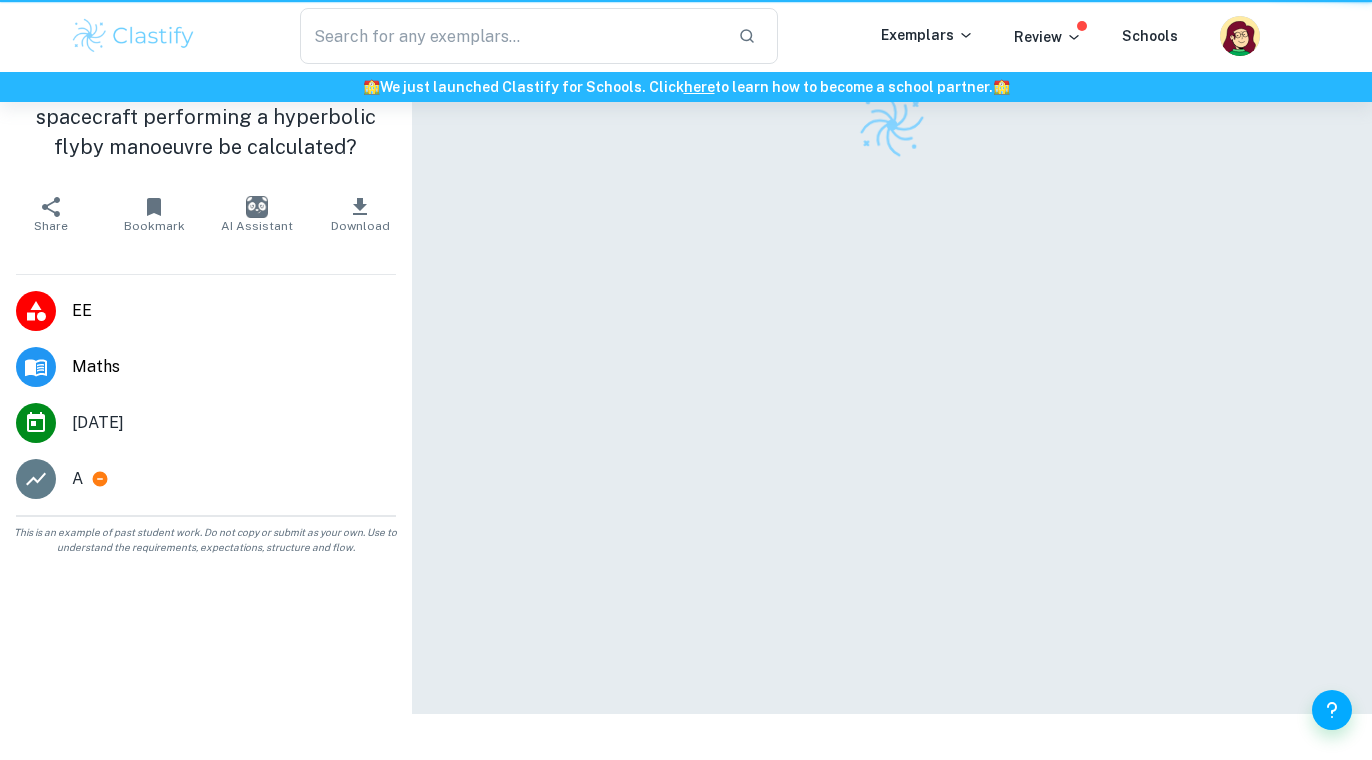 scroll, scrollTop: 0, scrollLeft: 0, axis: both 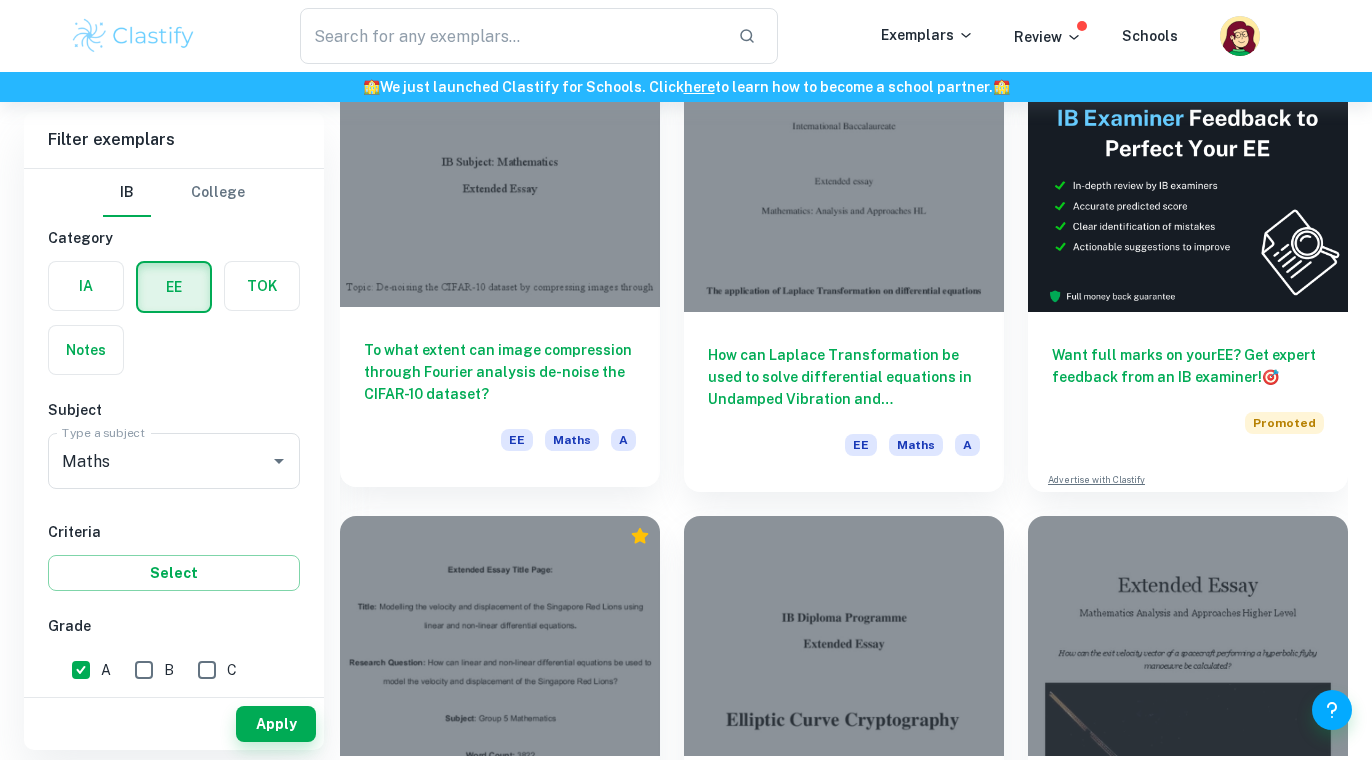 click on "To what extent can image compression through Fourier analysis de-noise the CIFAR-10 dataset? EE Maths A" at bounding box center [500, 397] 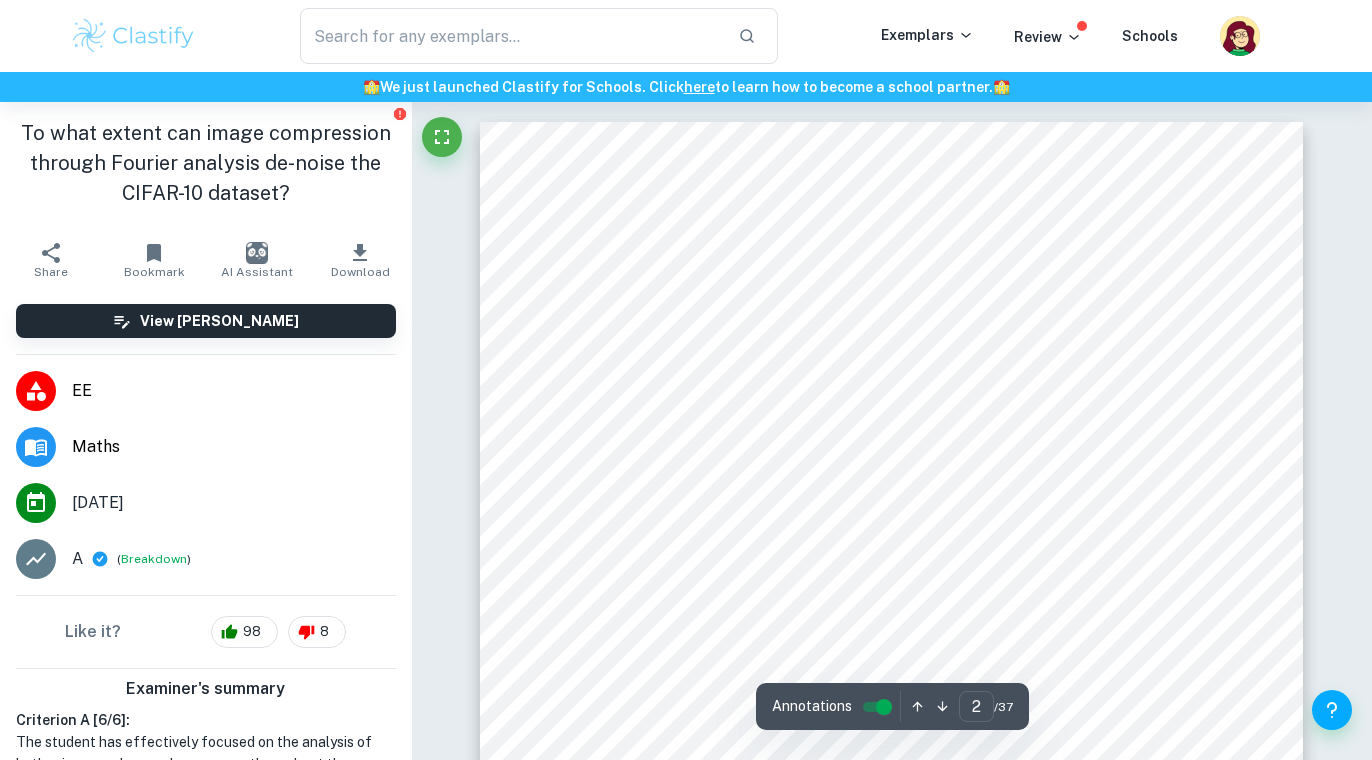 scroll, scrollTop: 4099, scrollLeft: 0, axis: vertical 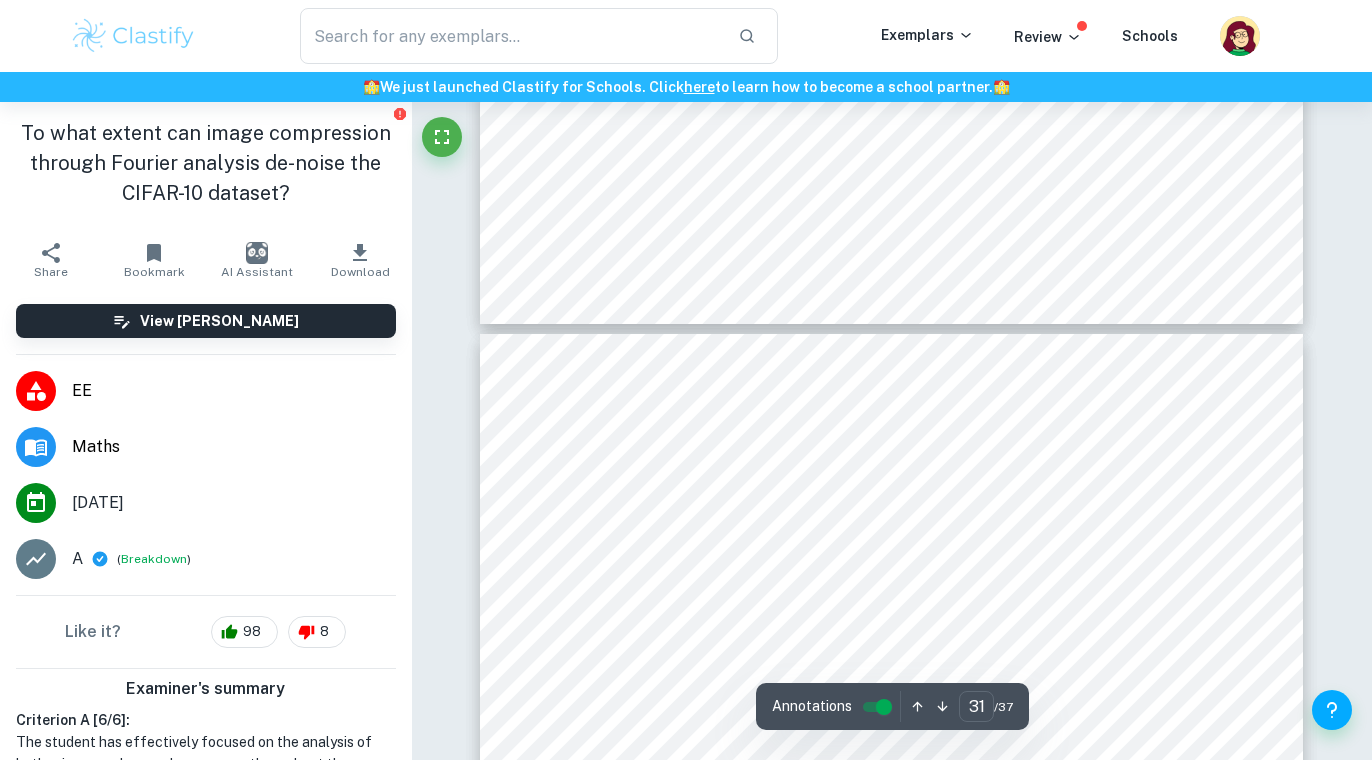 type on "30" 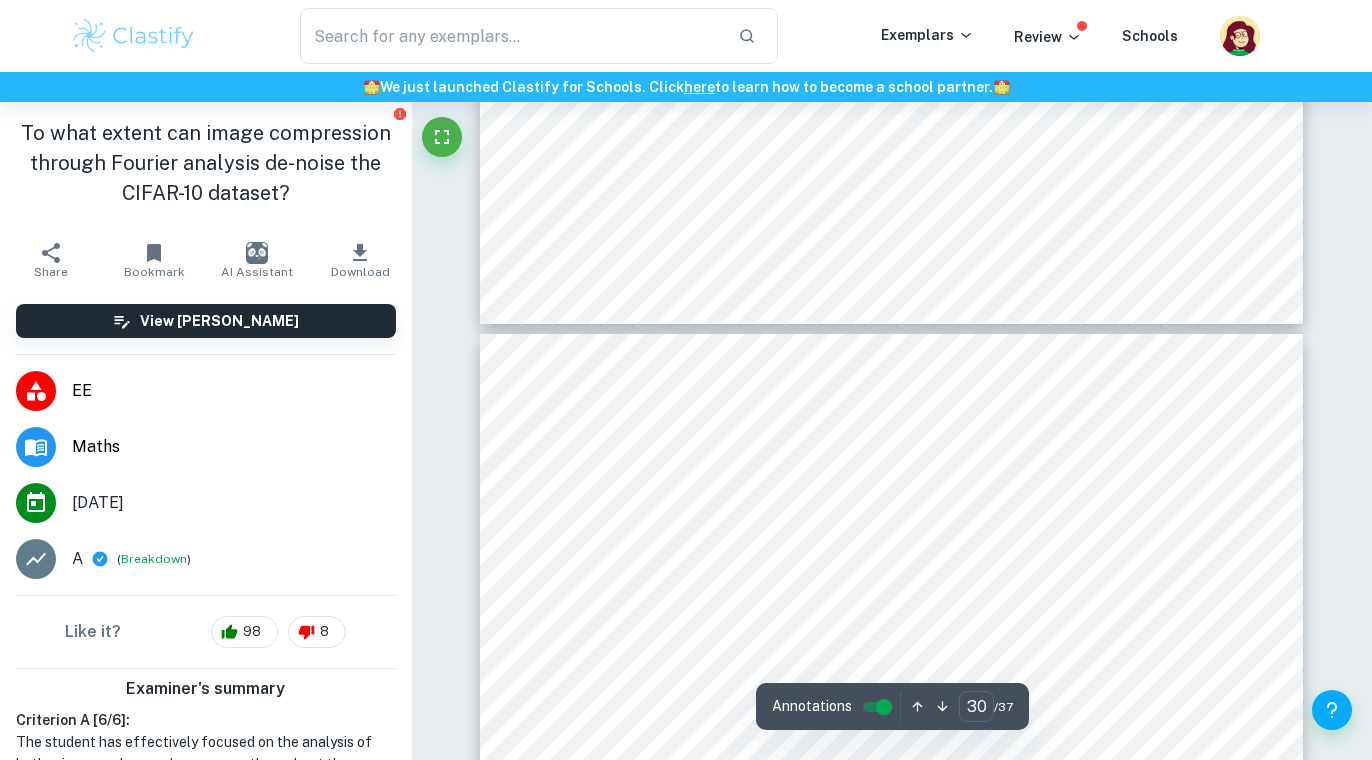 scroll, scrollTop: 31275, scrollLeft: 0, axis: vertical 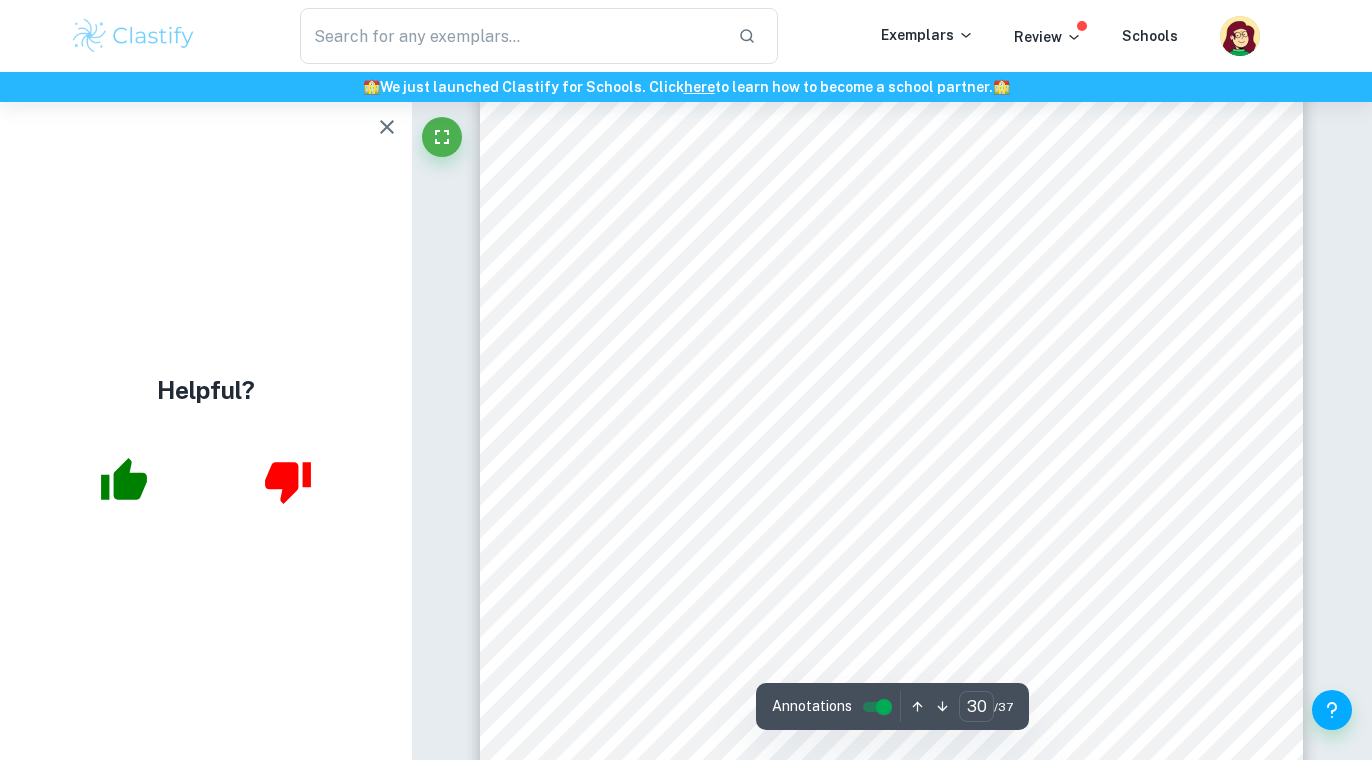 click 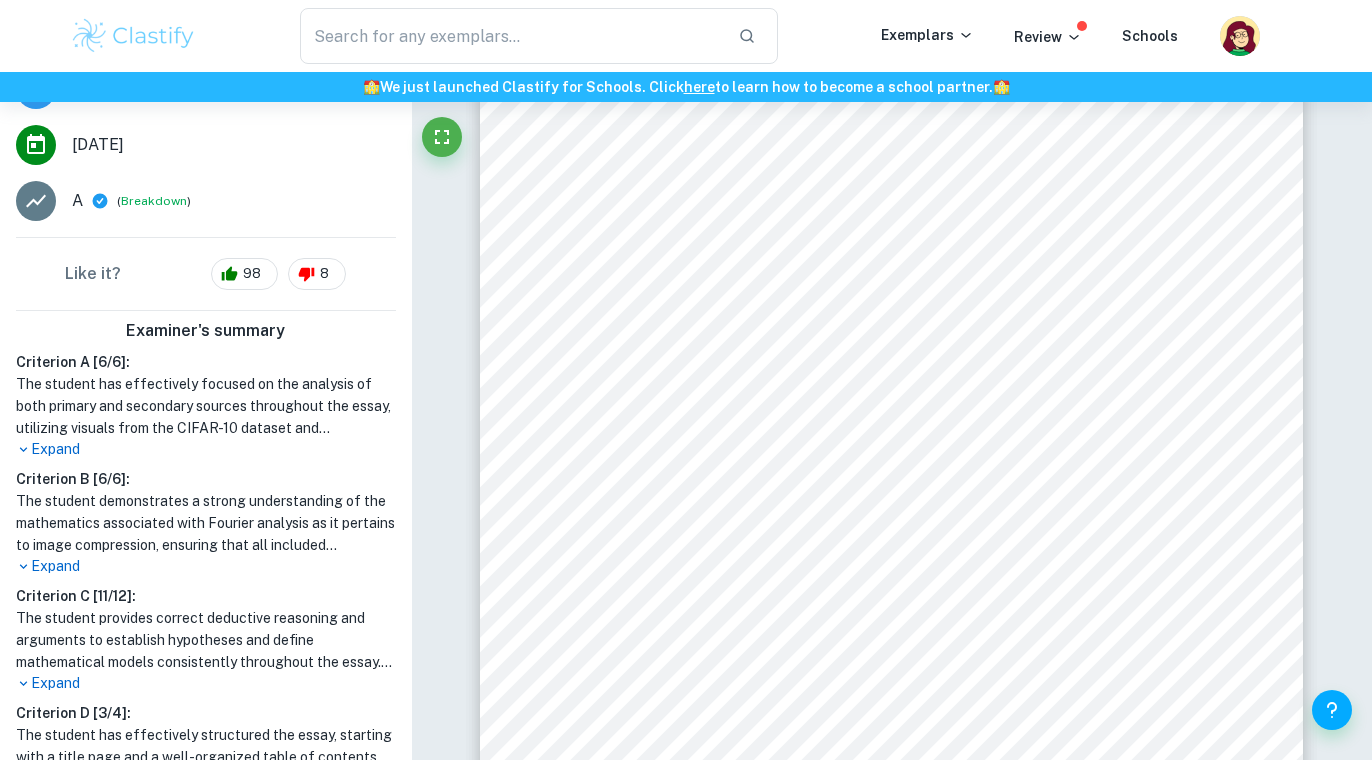 scroll, scrollTop: 471, scrollLeft: 0, axis: vertical 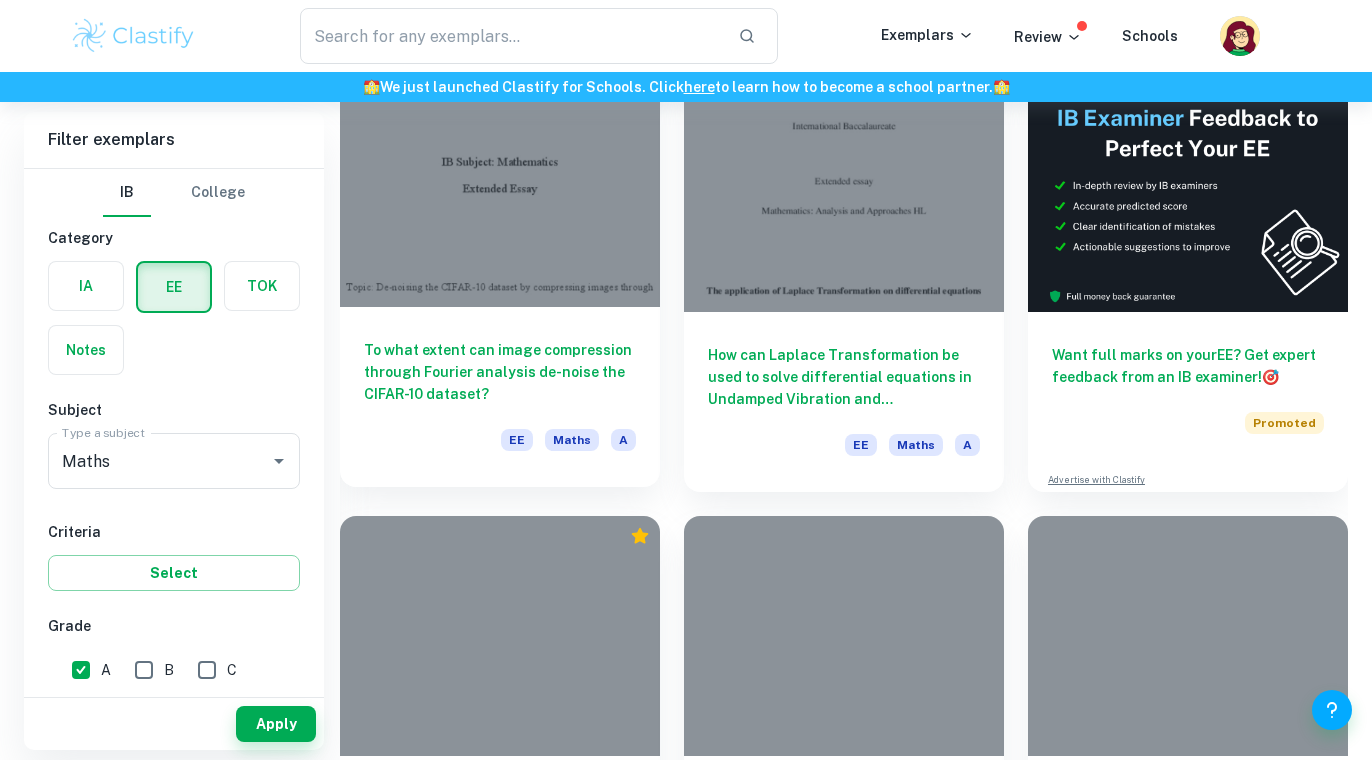 click on "To what extent can image compression through Fourier analysis de-noise the CIFAR-10 dataset?" at bounding box center (500, 372) 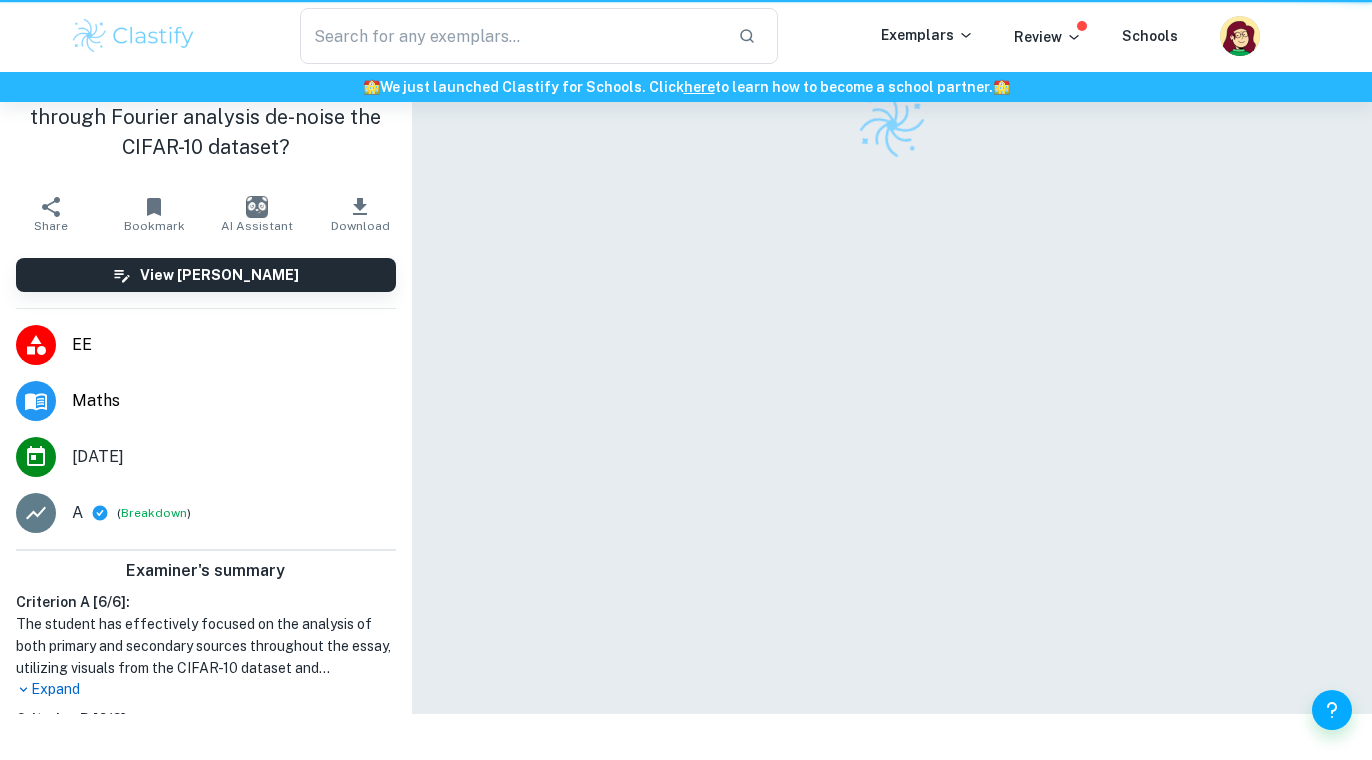 scroll, scrollTop: 0, scrollLeft: 0, axis: both 